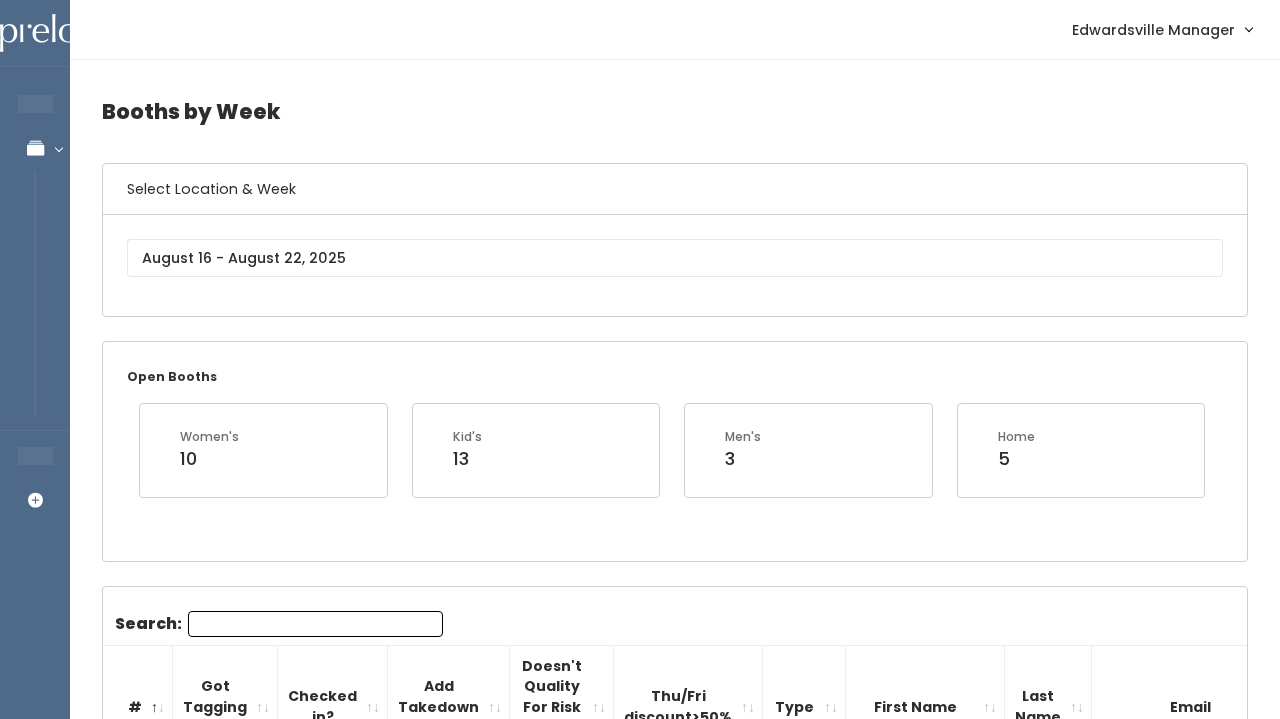 scroll, scrollTop: 258, scrollLeft: 0, axis: vertical 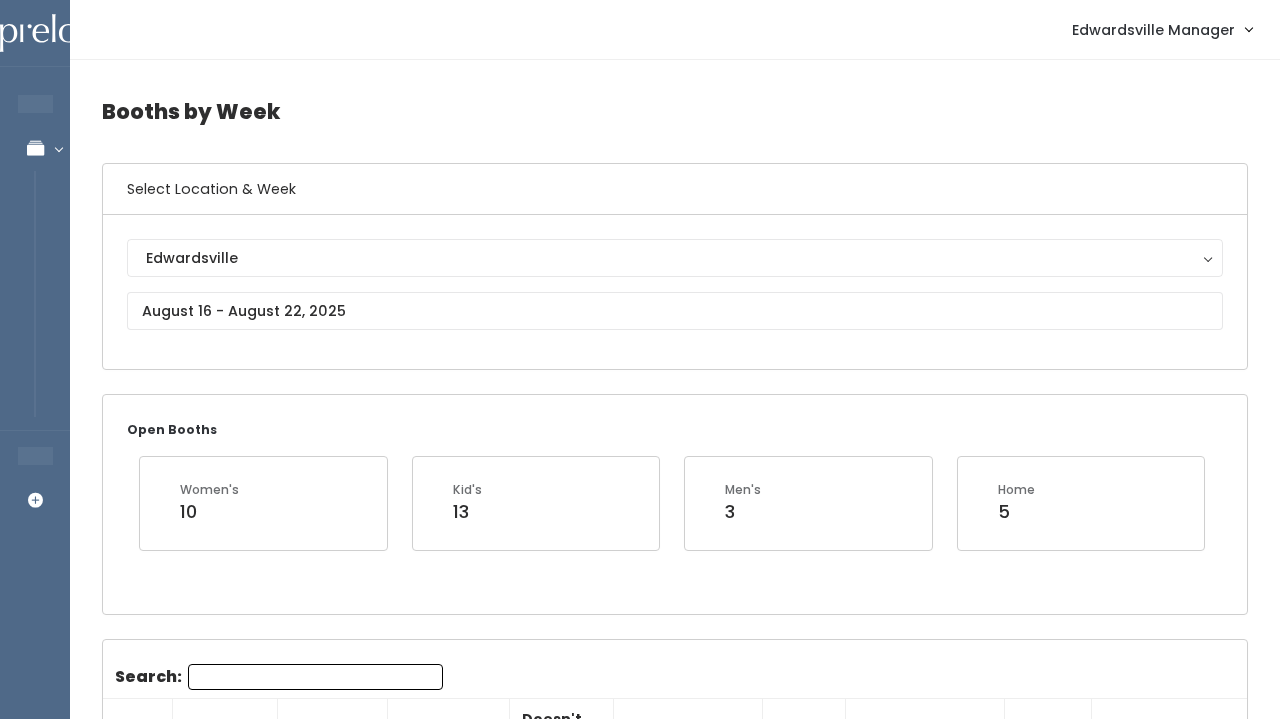 click on "Search:" at bounding box center (315, 677) 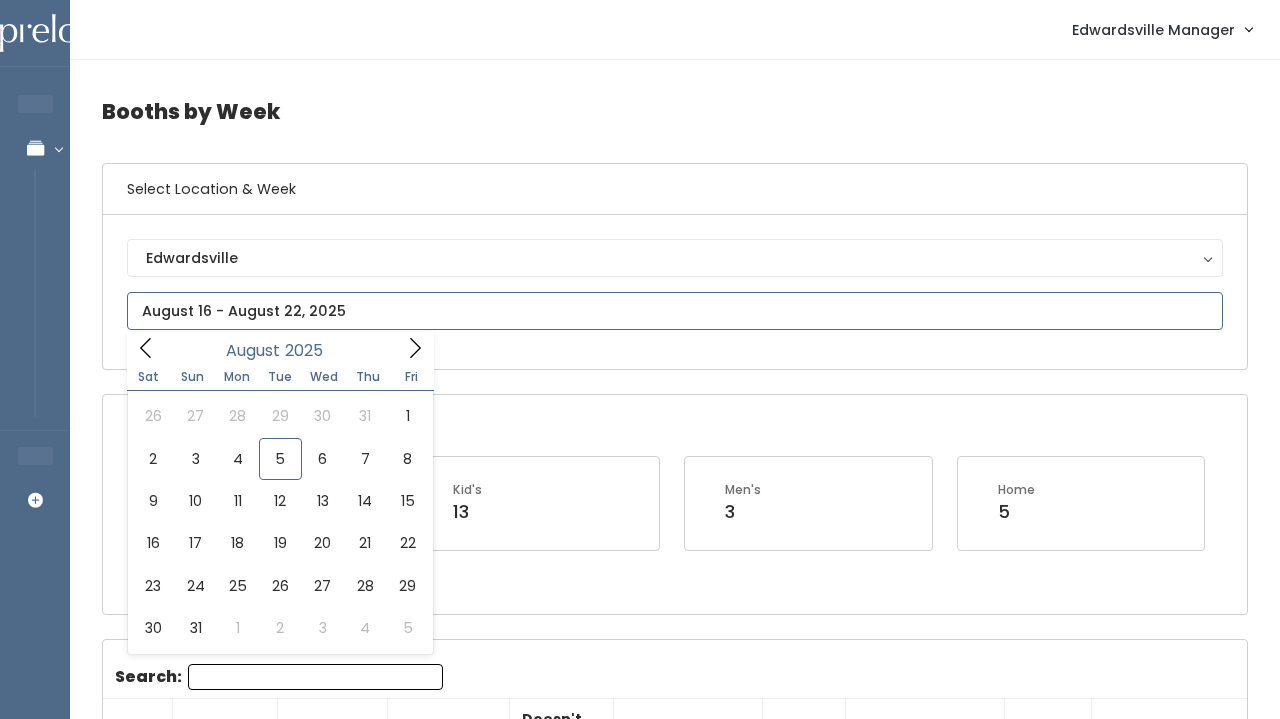 click at bounding box center (675, 311) 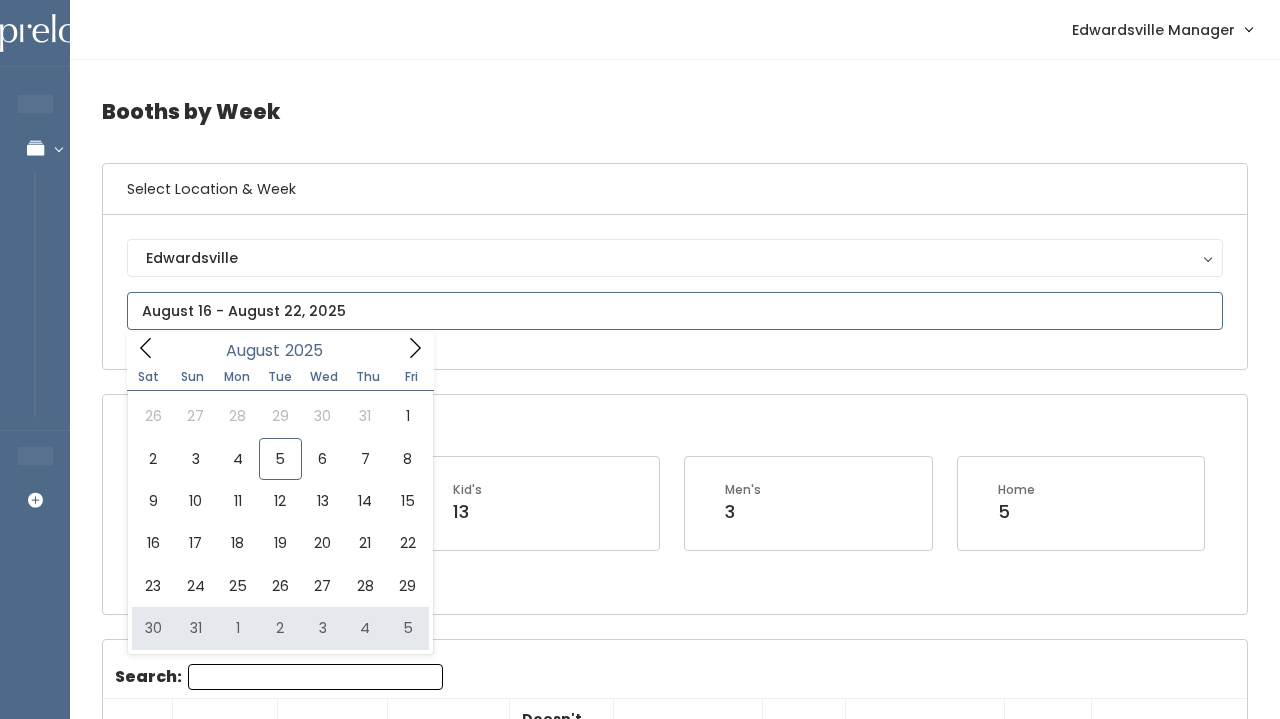 type on "August 30 to September 5" 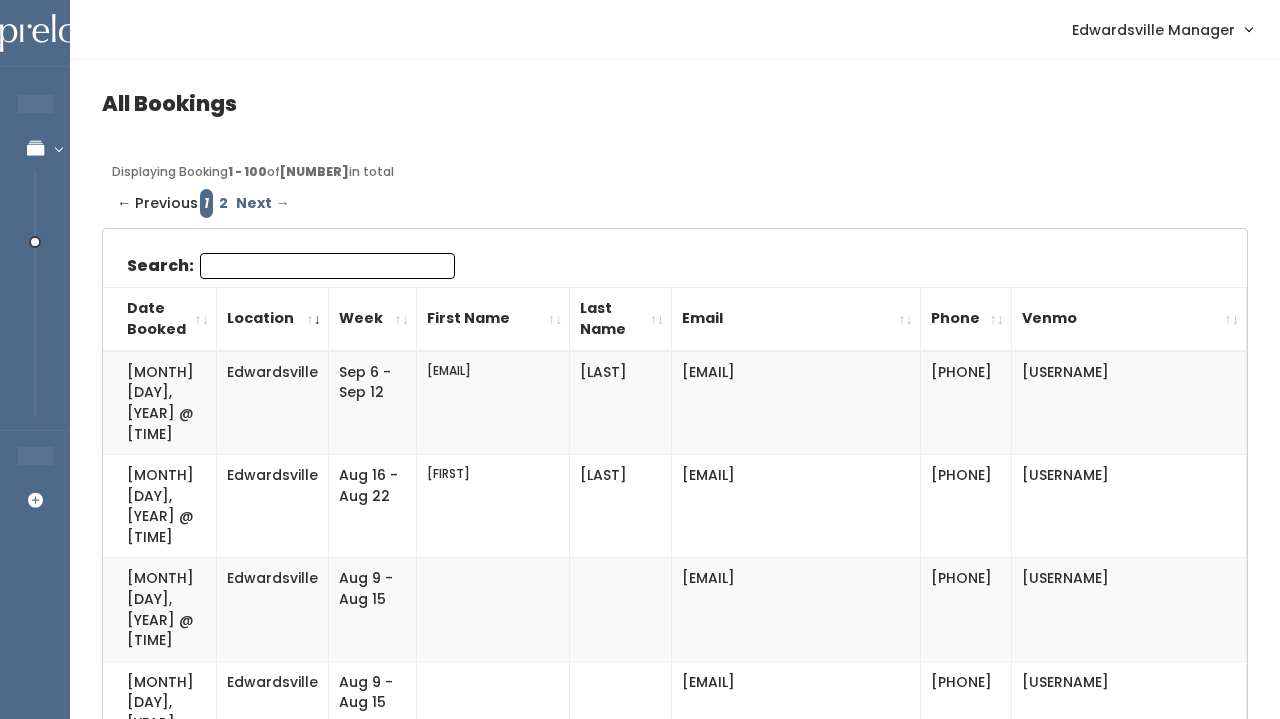 scroll, scrollTop: 0, scrollLeft: 0, axis: both 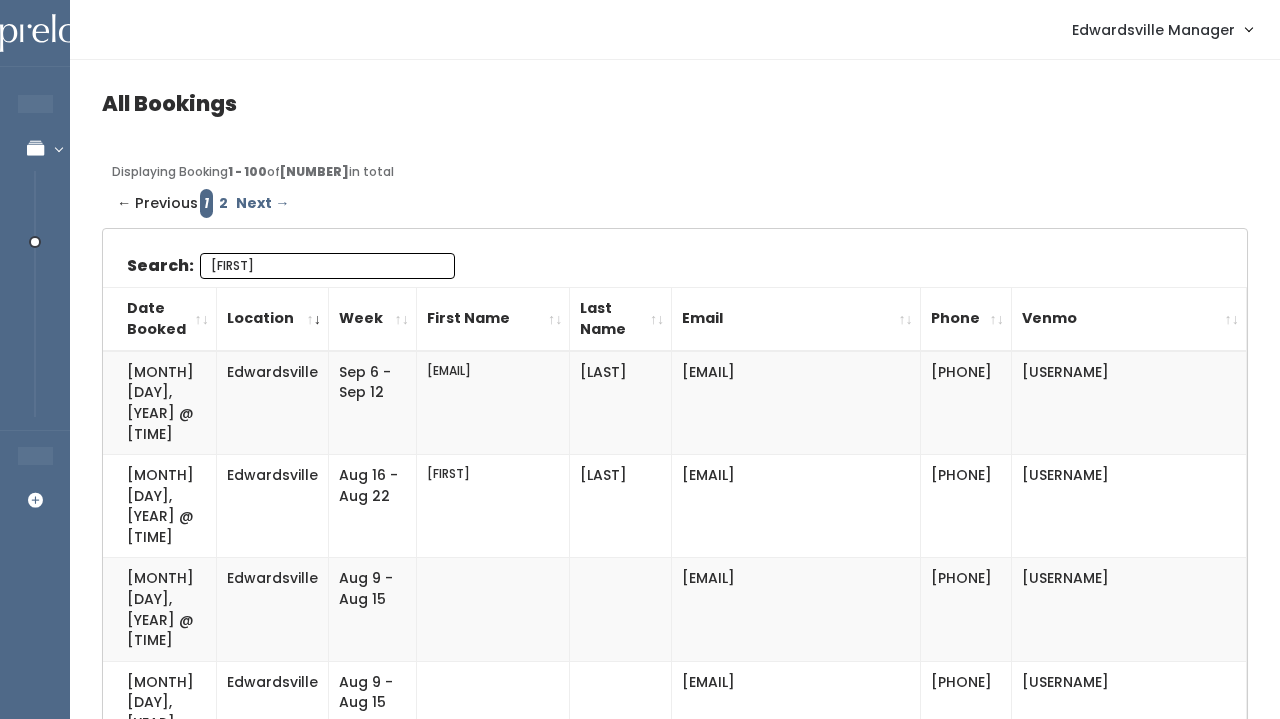 type on "l" 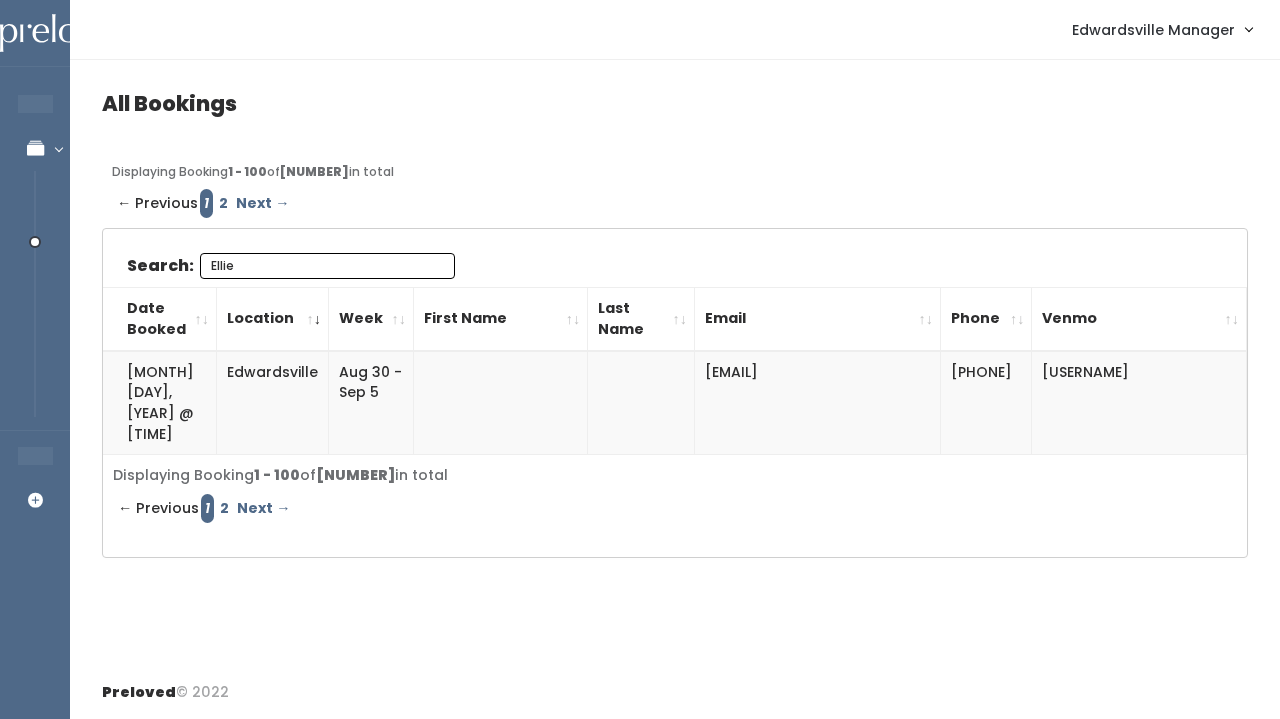 type on "Ellie" 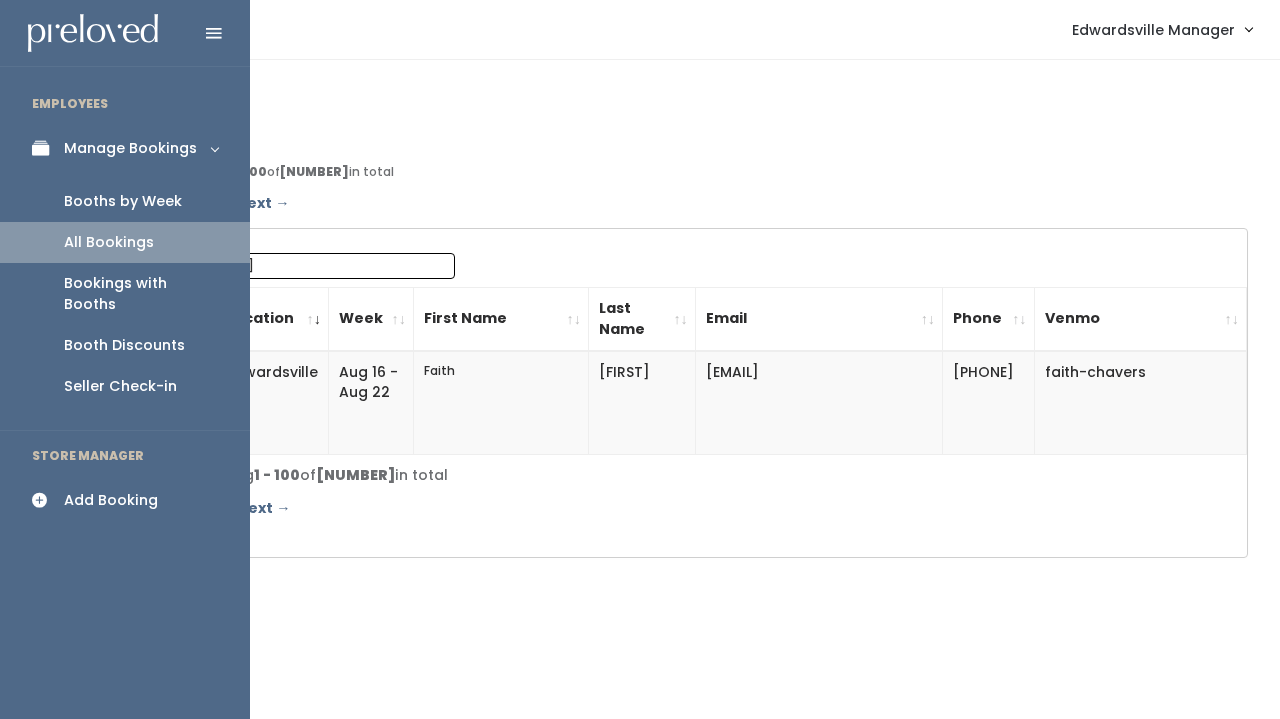 type on "[FIRST]" 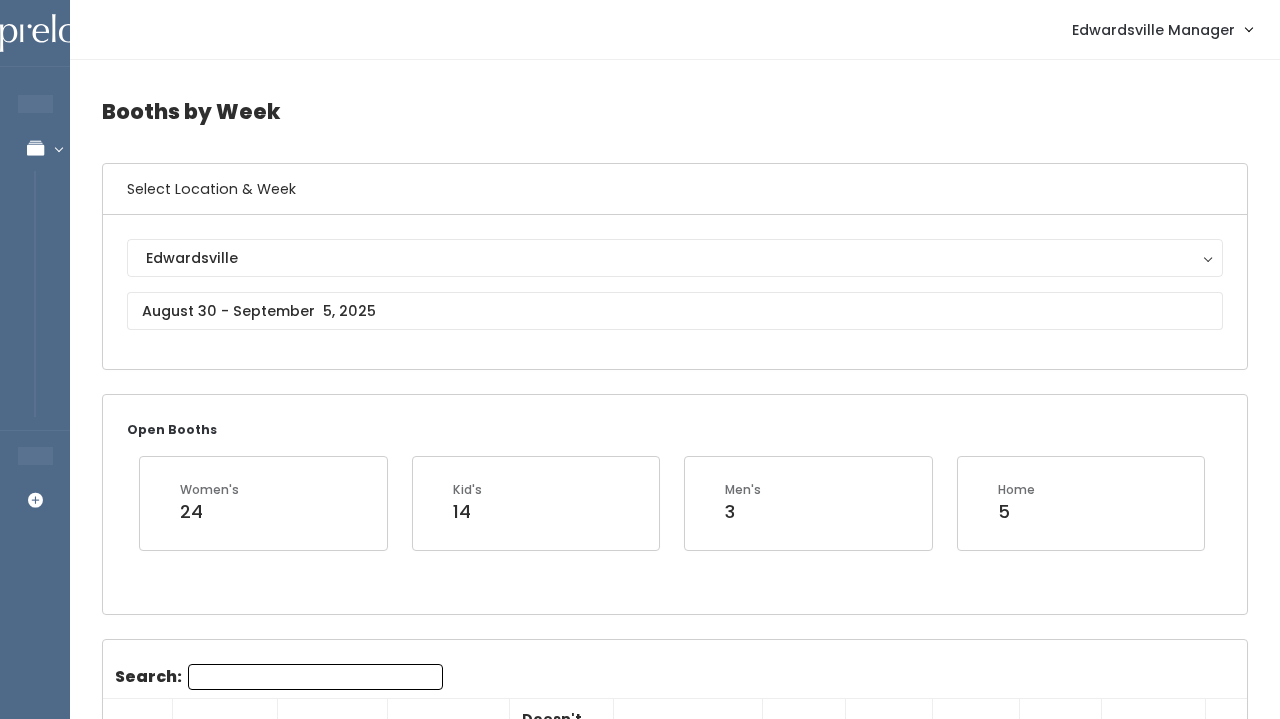 scroll, scrollTop: 0, scrollLeft: 0, axis: both 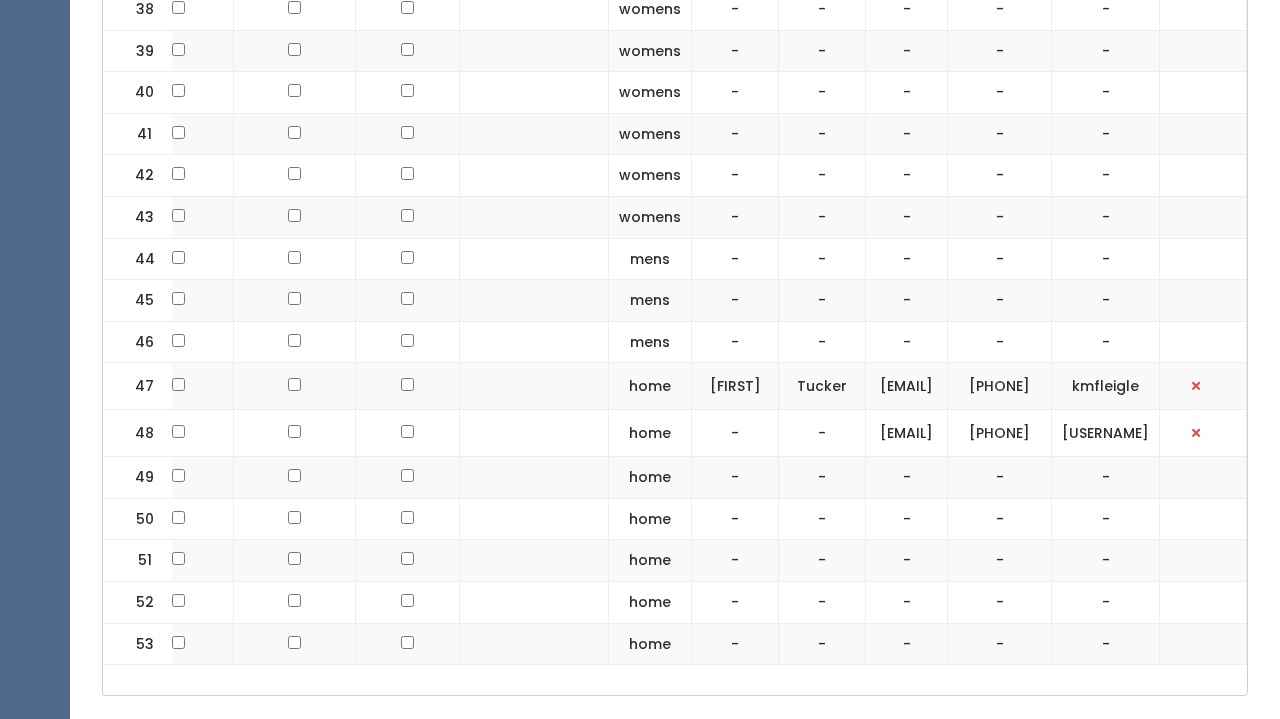 drag, startPoint x: 853, startPoint y: 497, endPoint x: 659, endPoint y: 493, distance: 194.04123 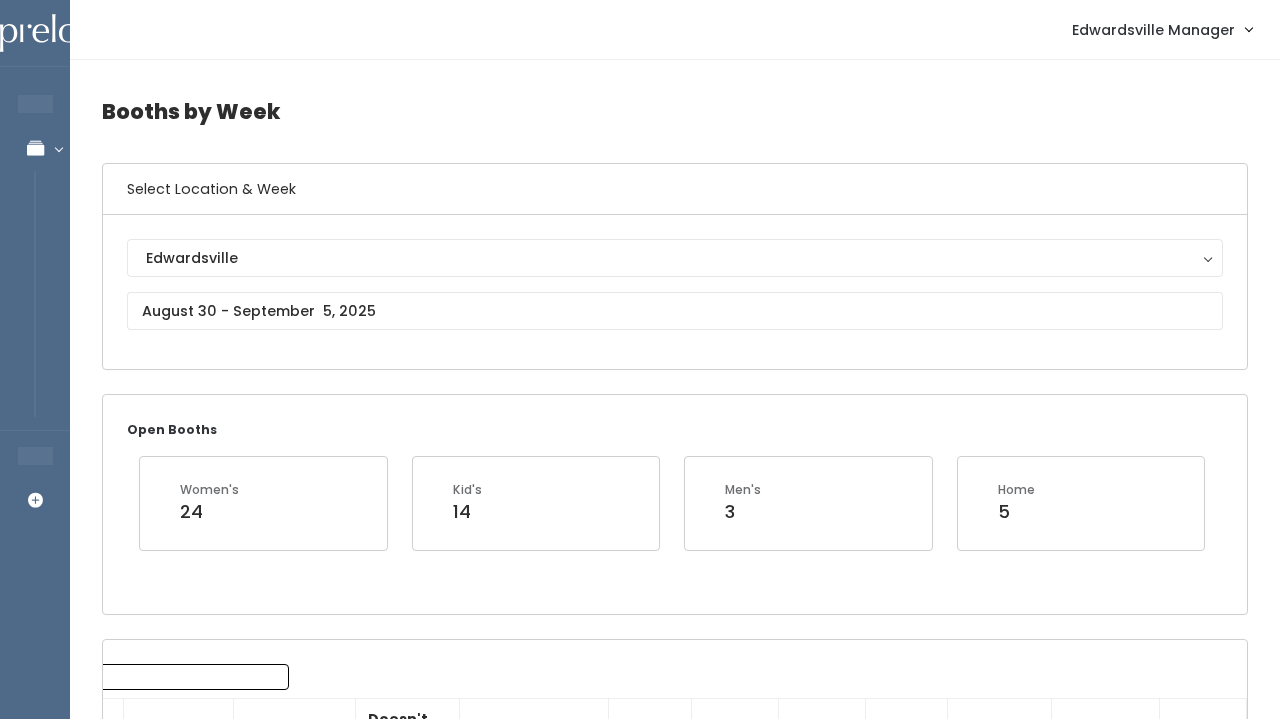 scroll, scrollTop: 0, scrollLeft: 0, axis: both 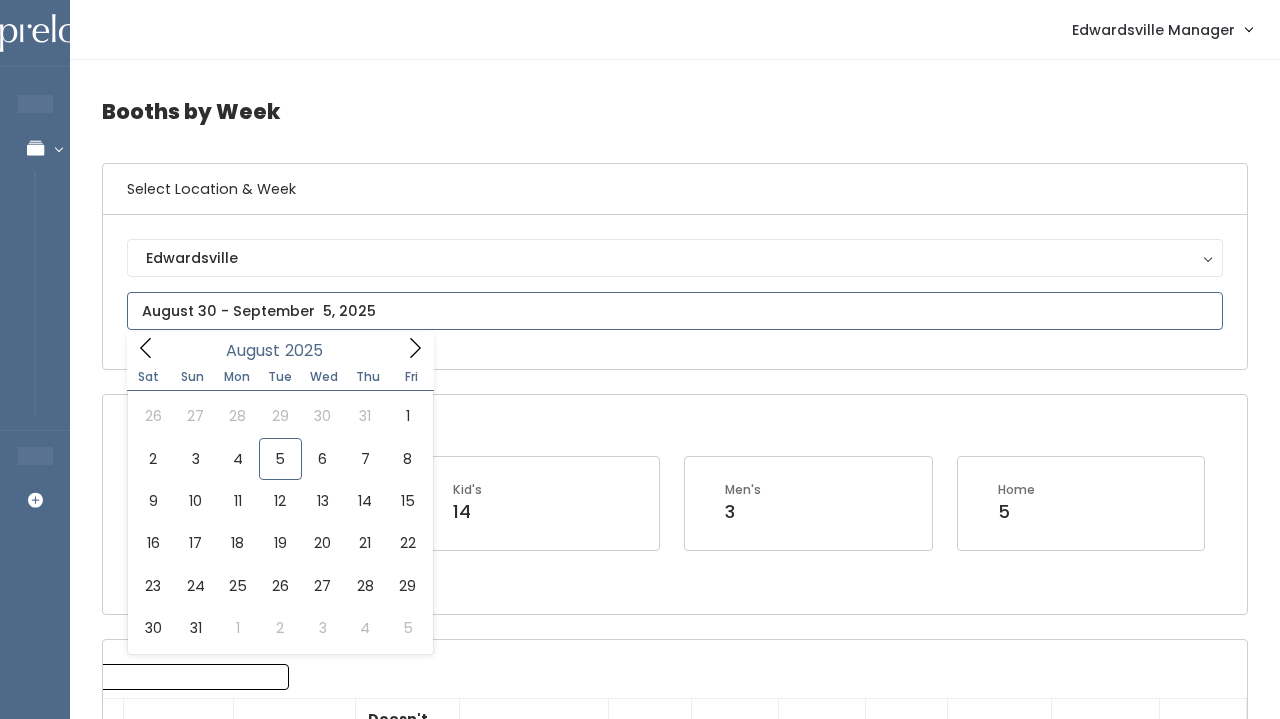 click at bounding box center (675, 311) 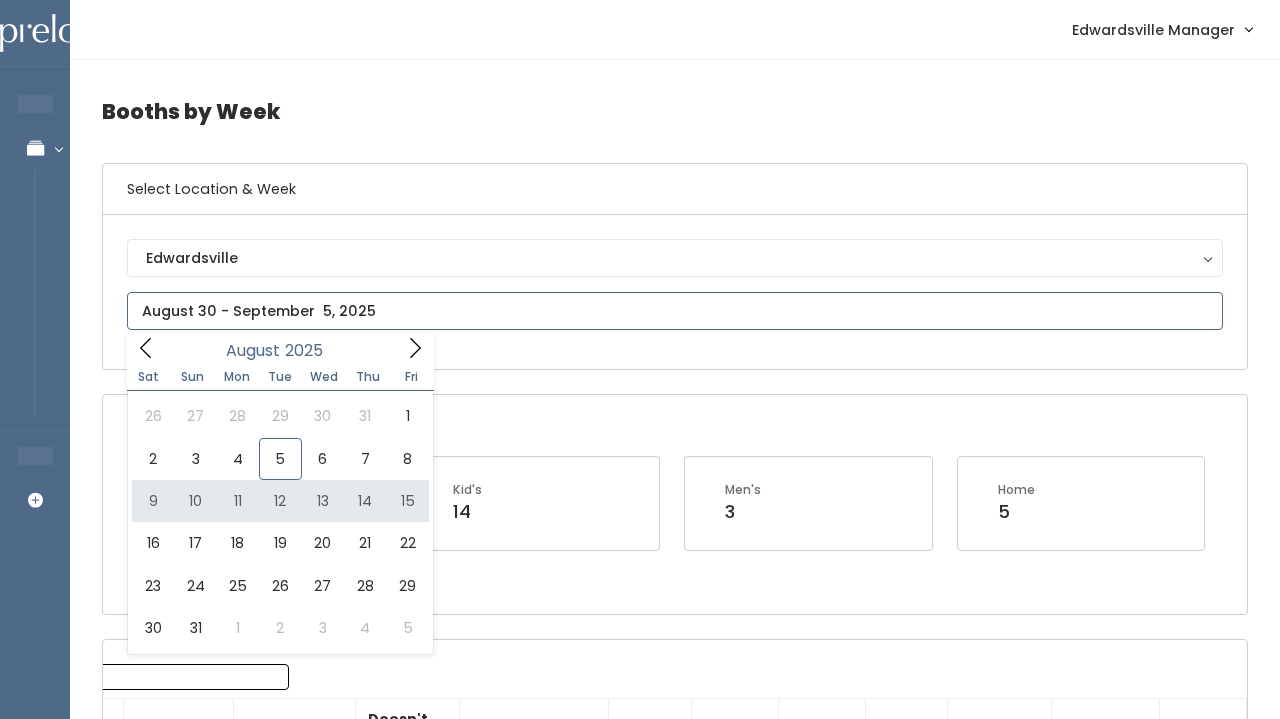 type on "August 9 to August 15" 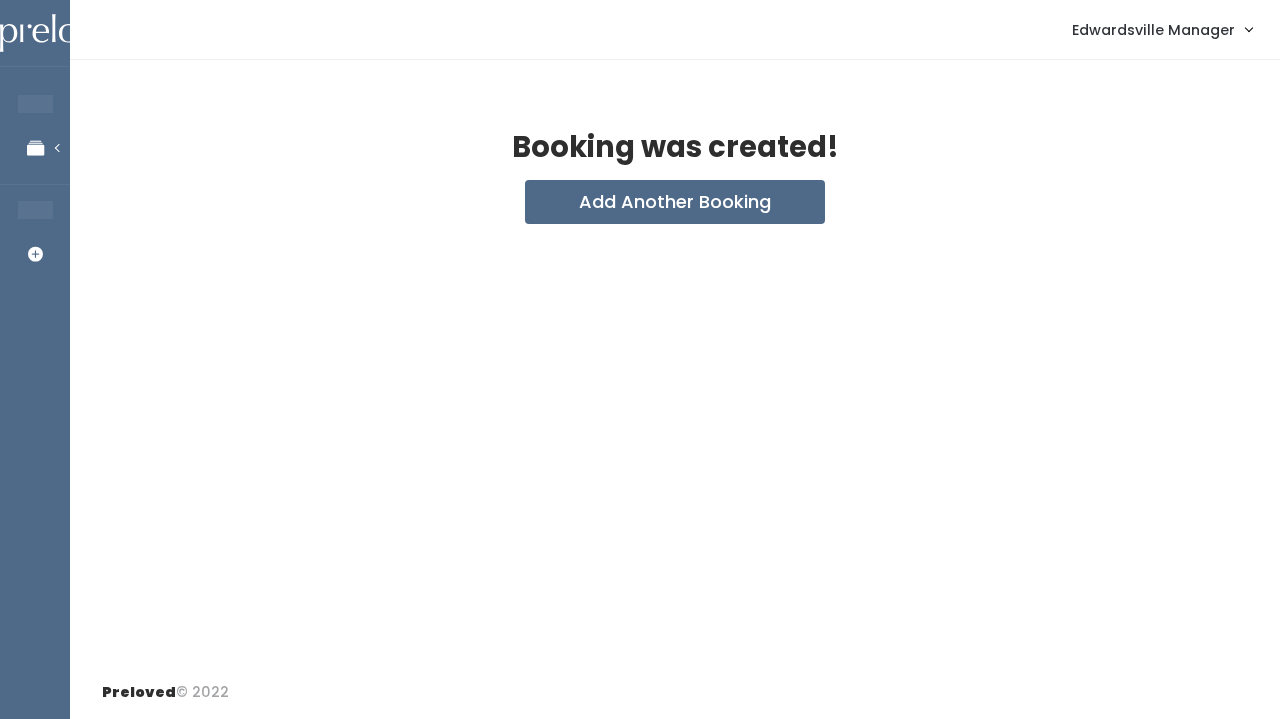scroll, scrollTop: 0, scrollLeft: 0, axis: both 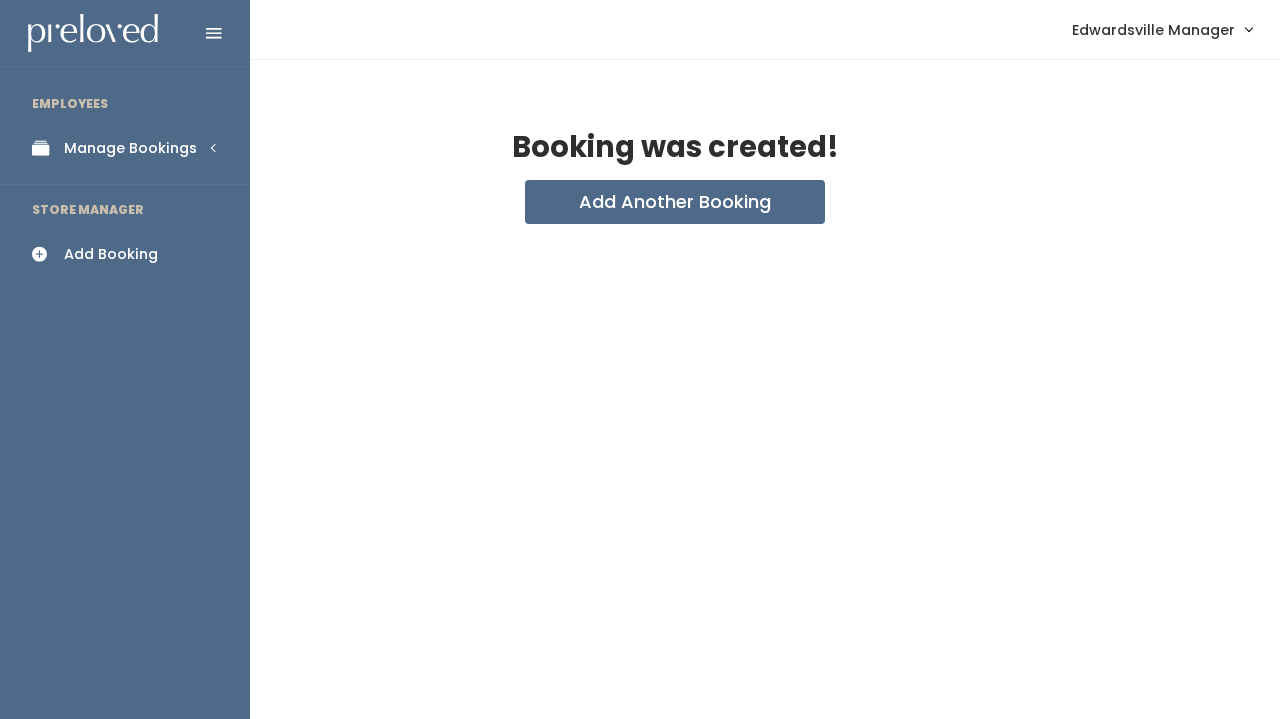 click on "Manage Bookings" at bounding box center [130, 148] 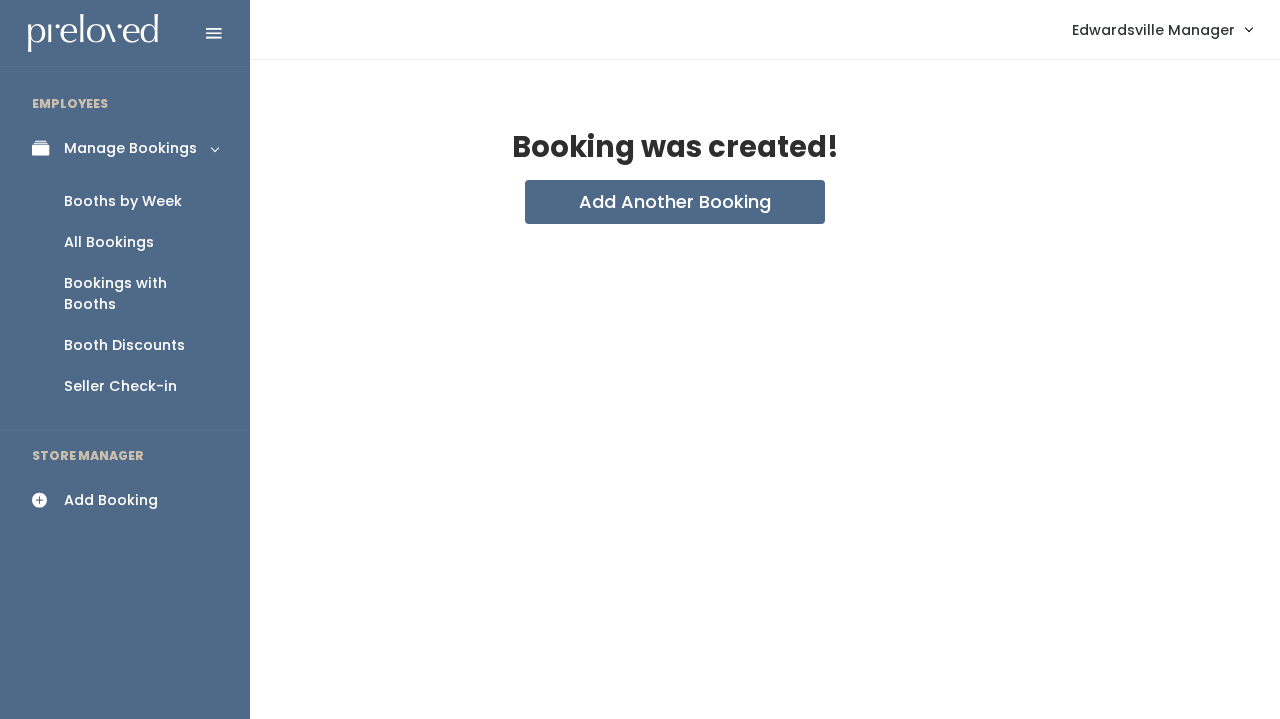 click on "All Bookings" at bounding box center (109, 242) 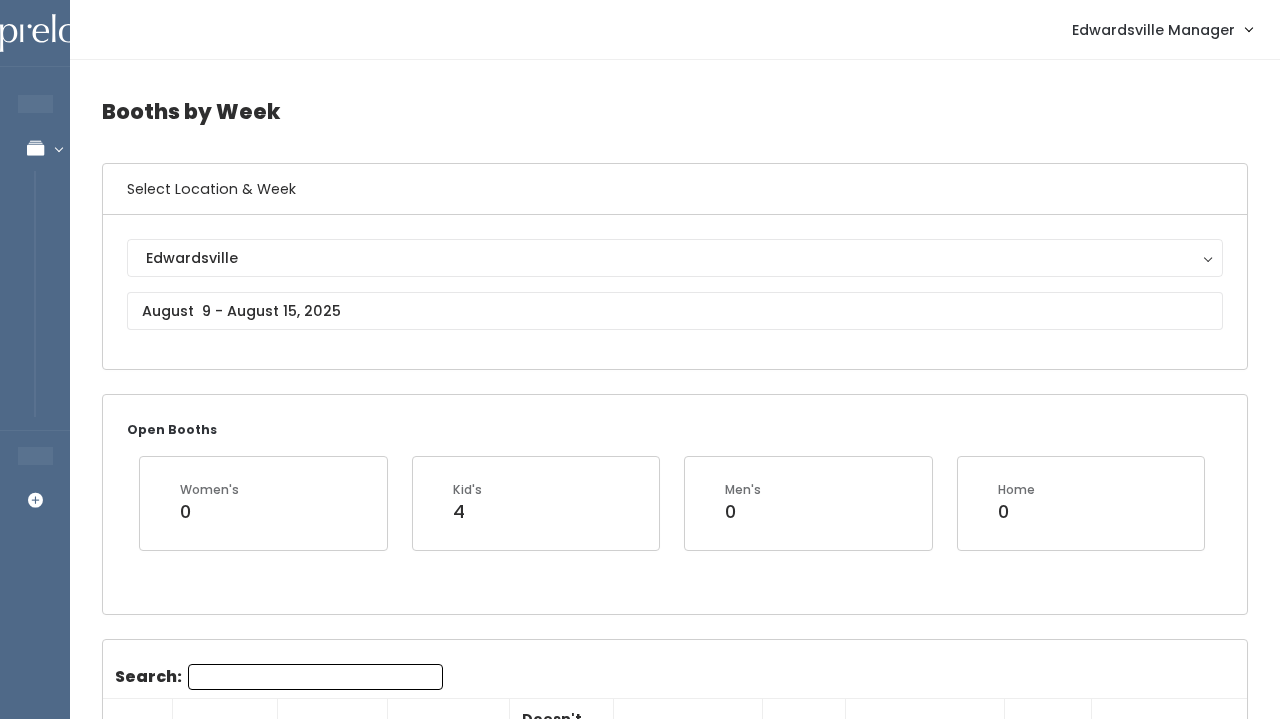 scroll, scrollTop: 0, scrollLeft: 0, axis: both 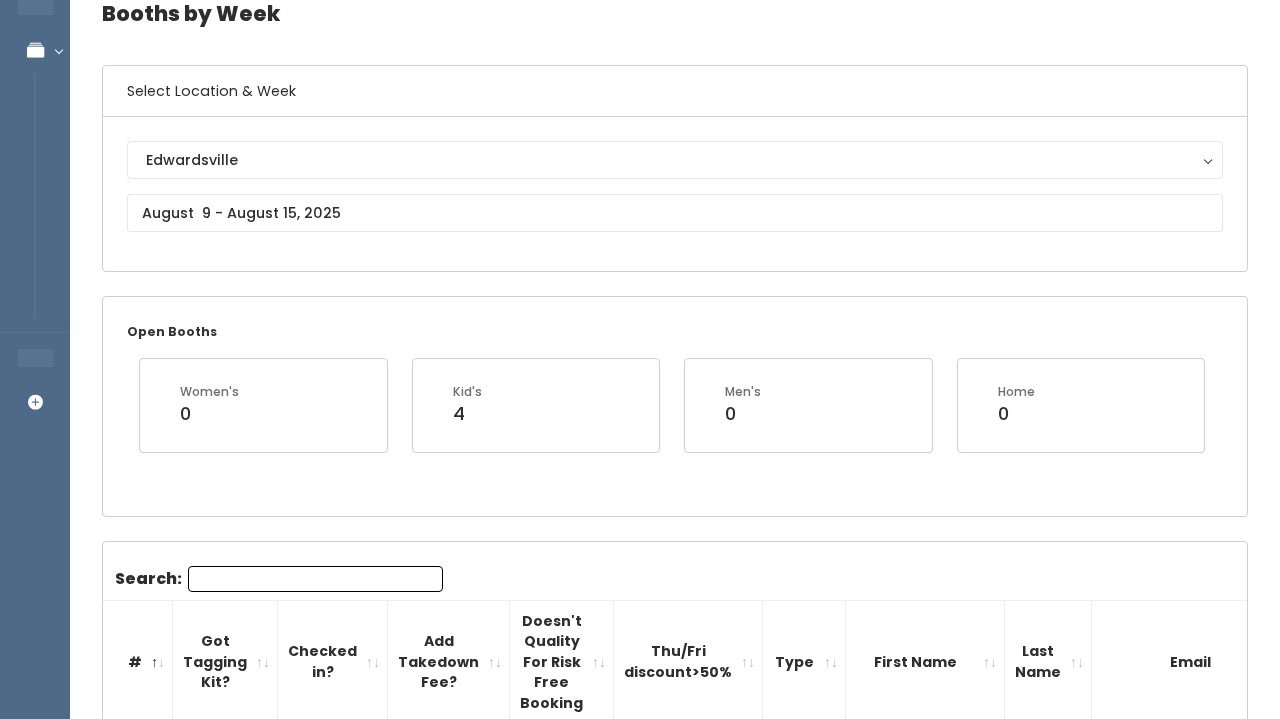 click on "Search:" at bounding box center (315, 579) 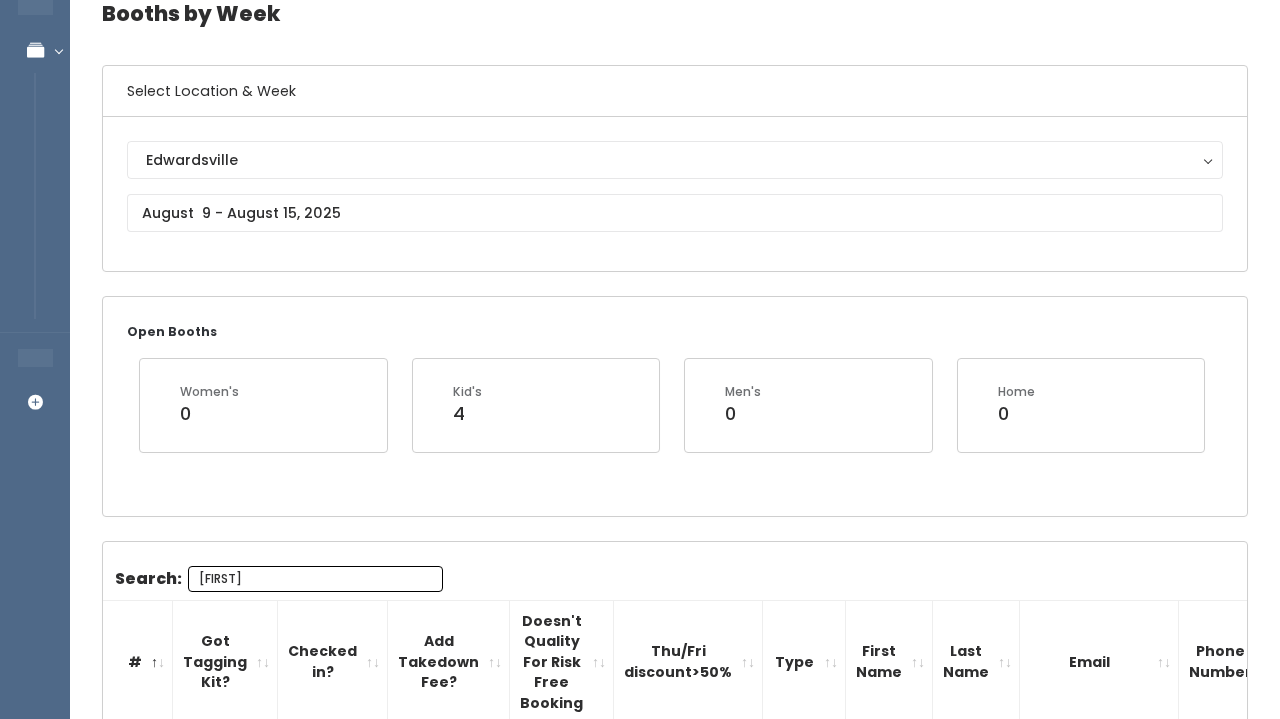 type on "[FIRST]" 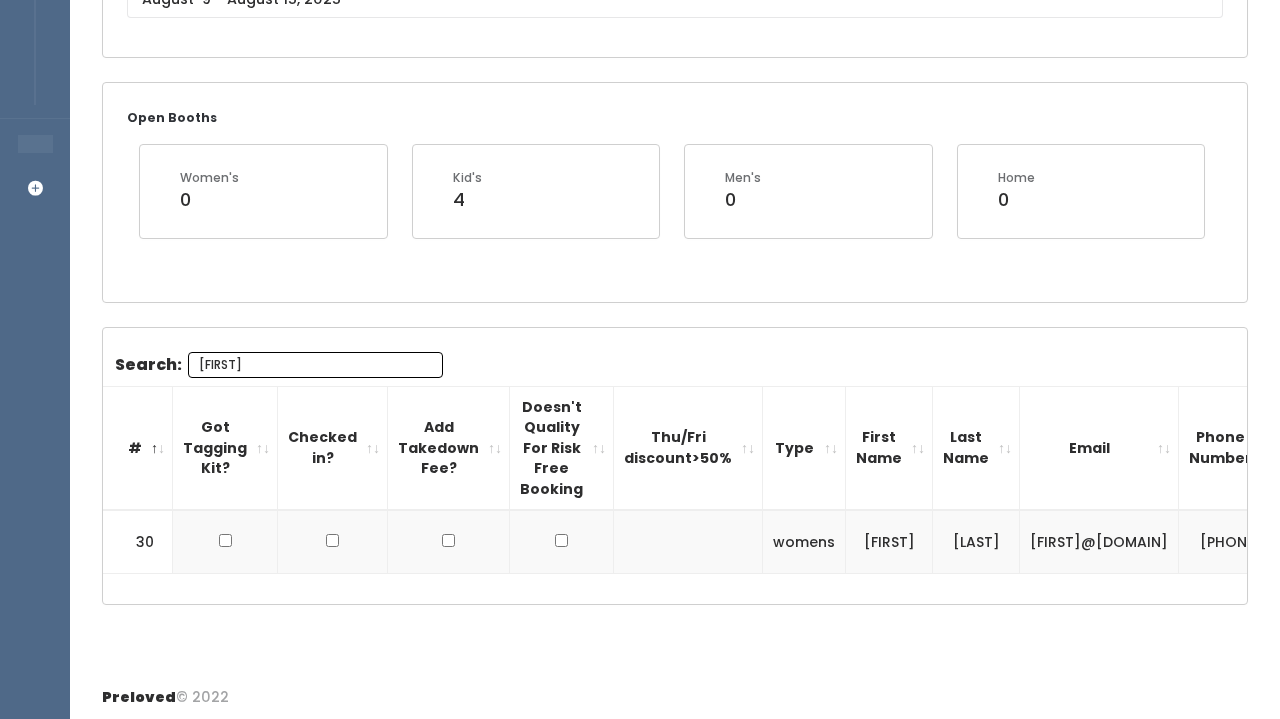 scroll, scrollTop: 311, scrollLeft: 0, axis: vertical 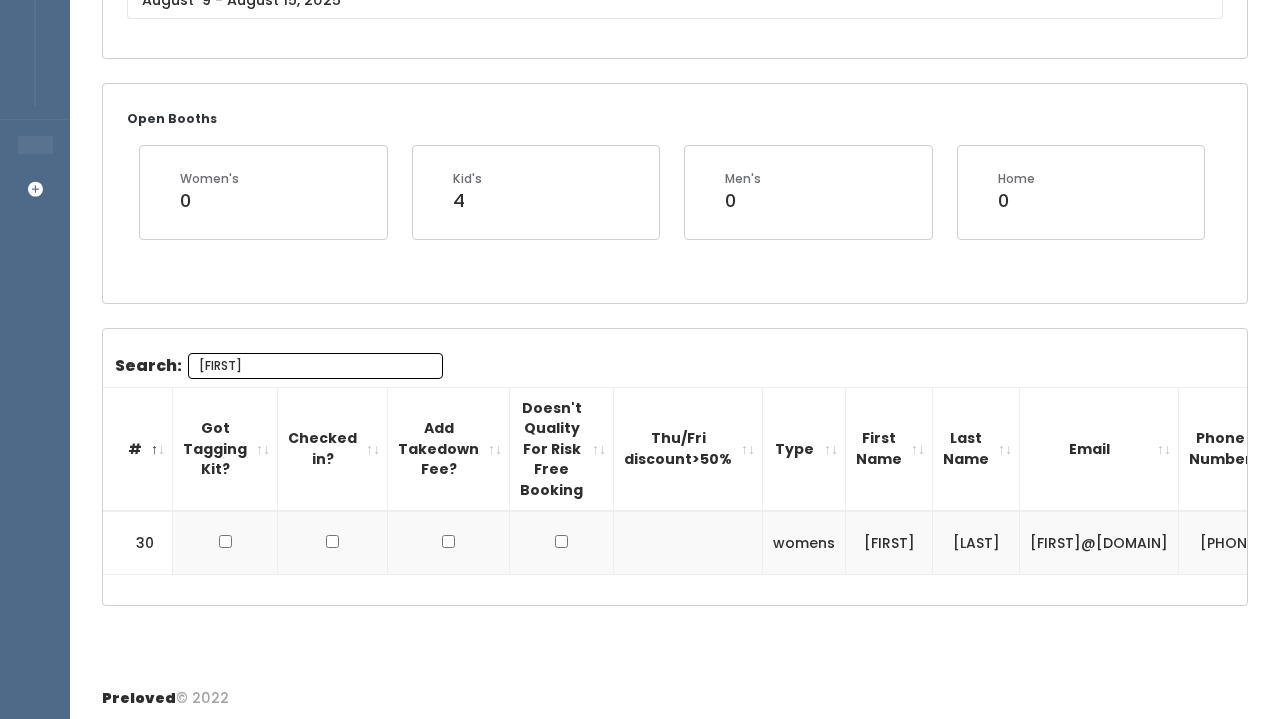 click on "[FIRST]" at bounding box center (315, 366) 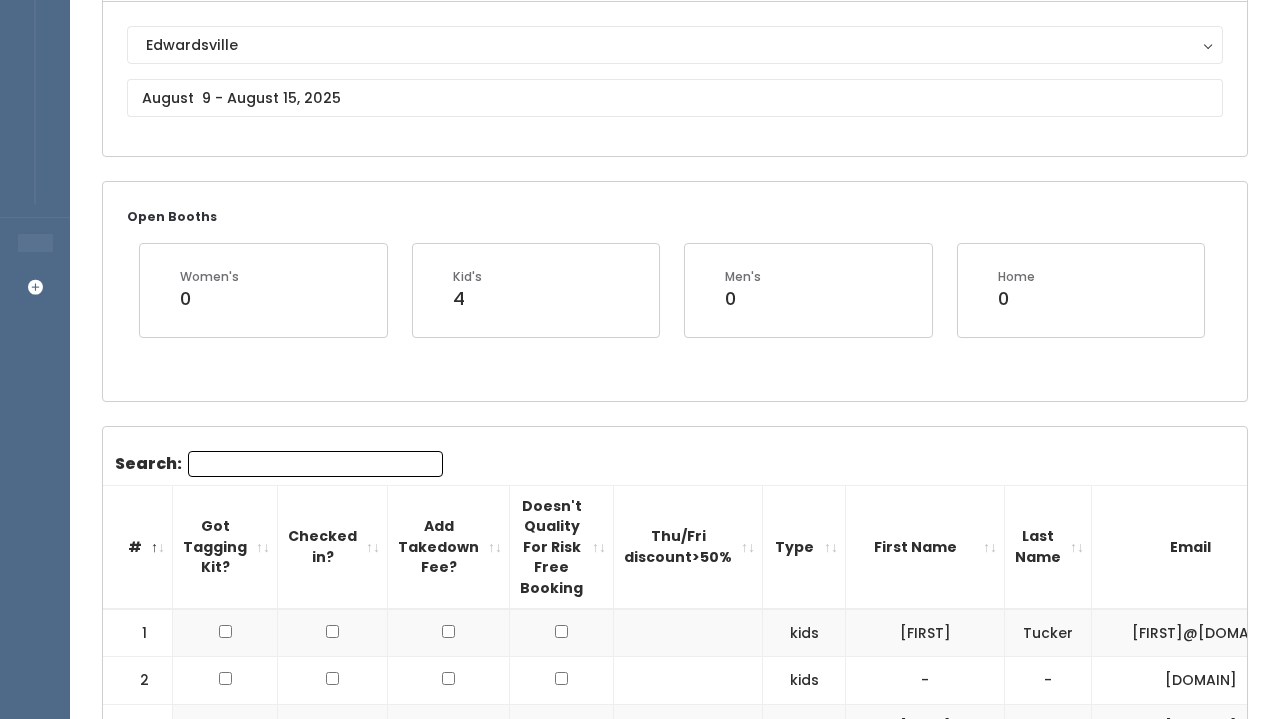 scroll, scrollTop: 210, scrollLeft: 0, axis: vertical 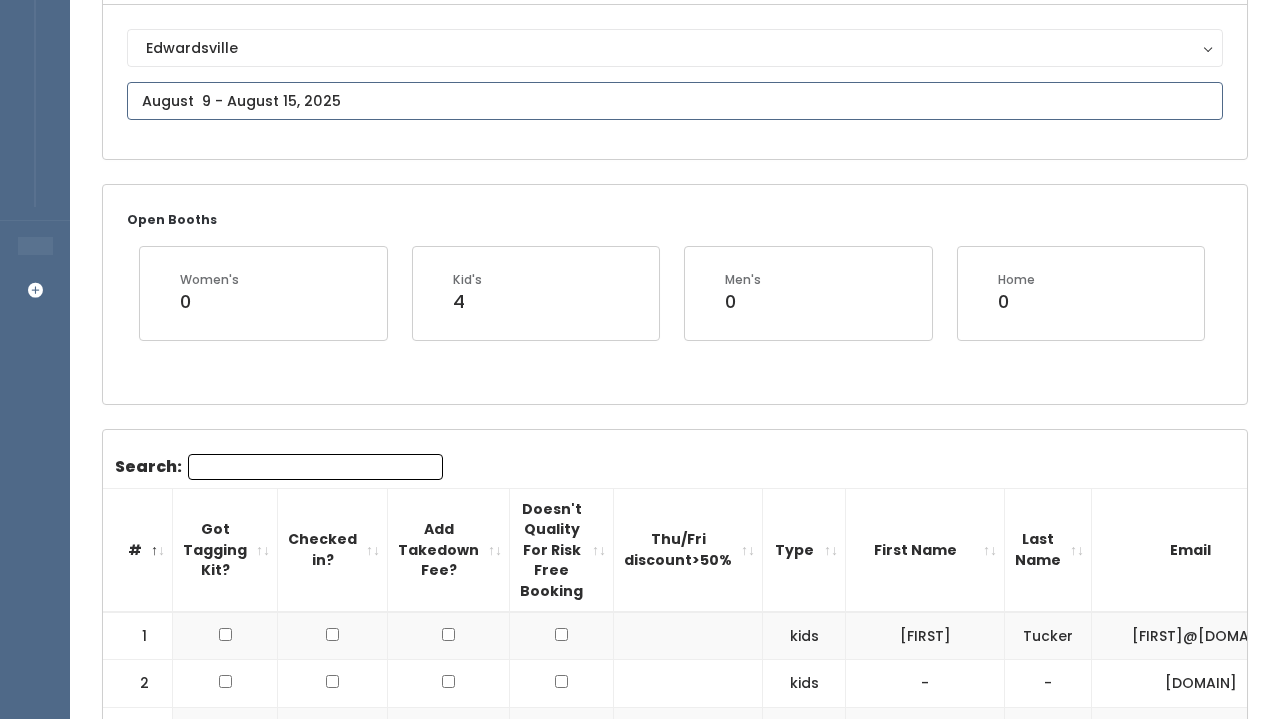 click at bounding box center [675, 101] 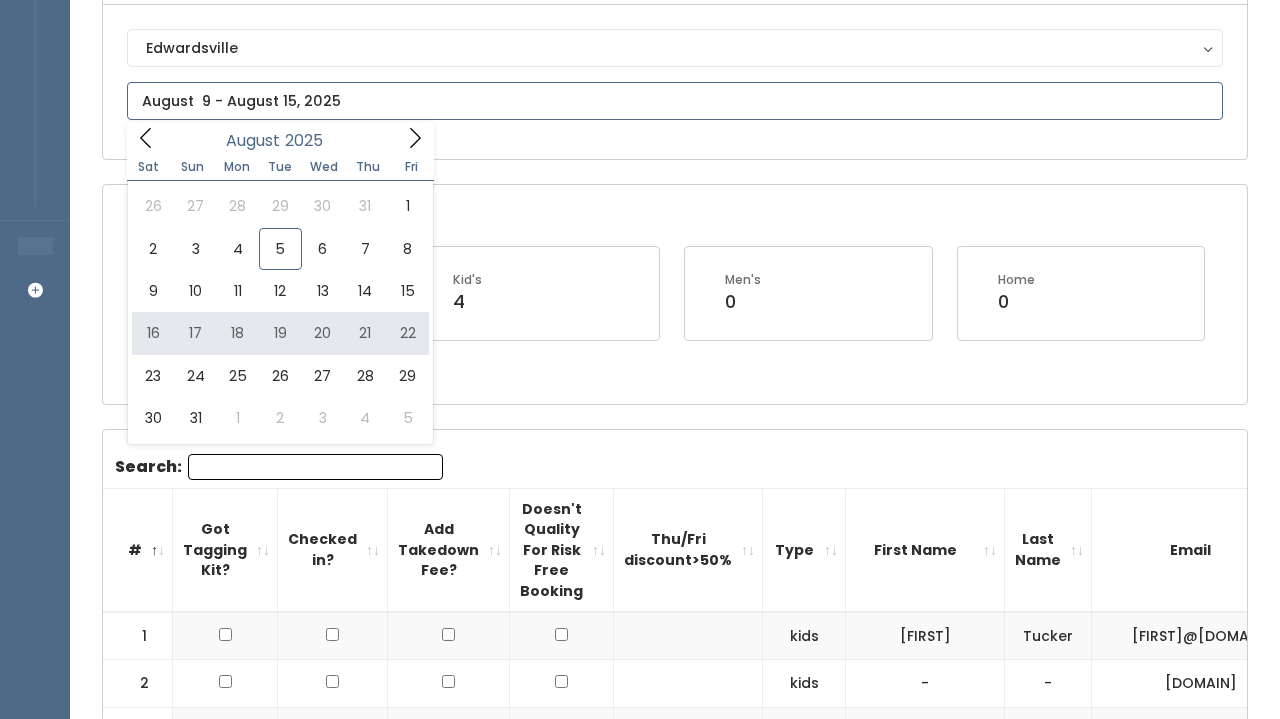 type on "August 16 to August 22" 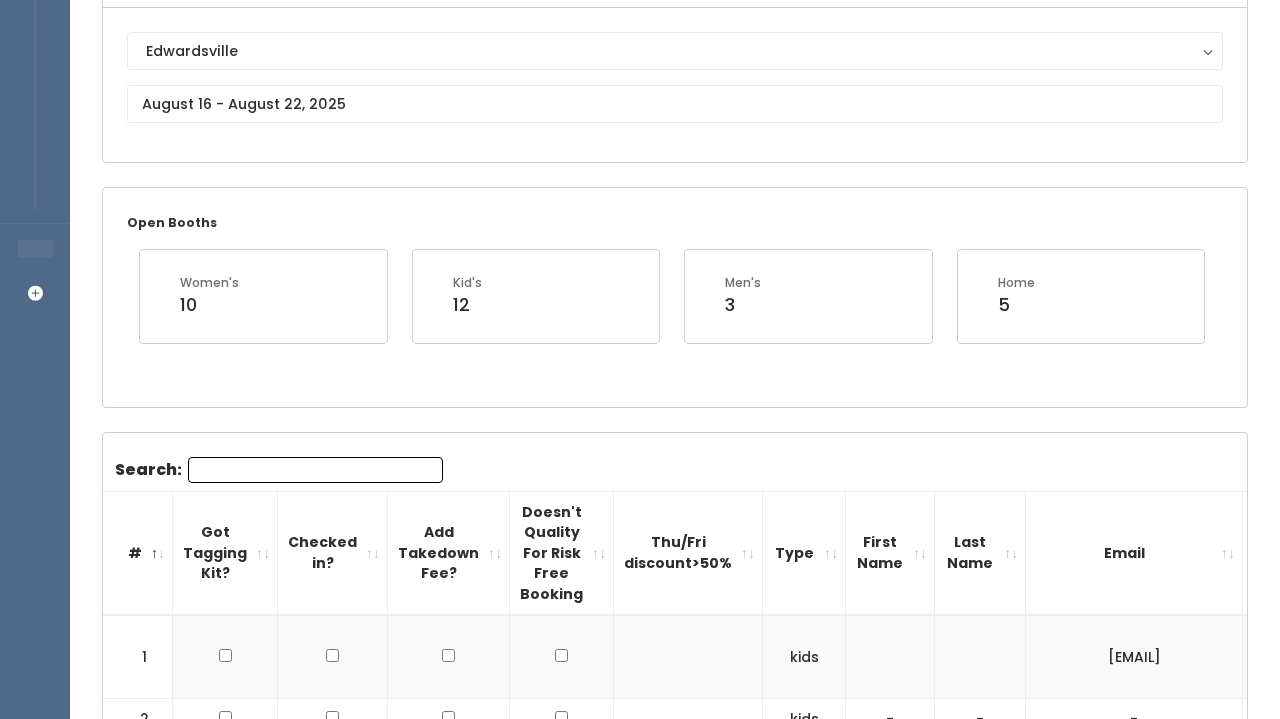 scroll, scrollTop: 277, scrollLeft: 0, axis: vertical 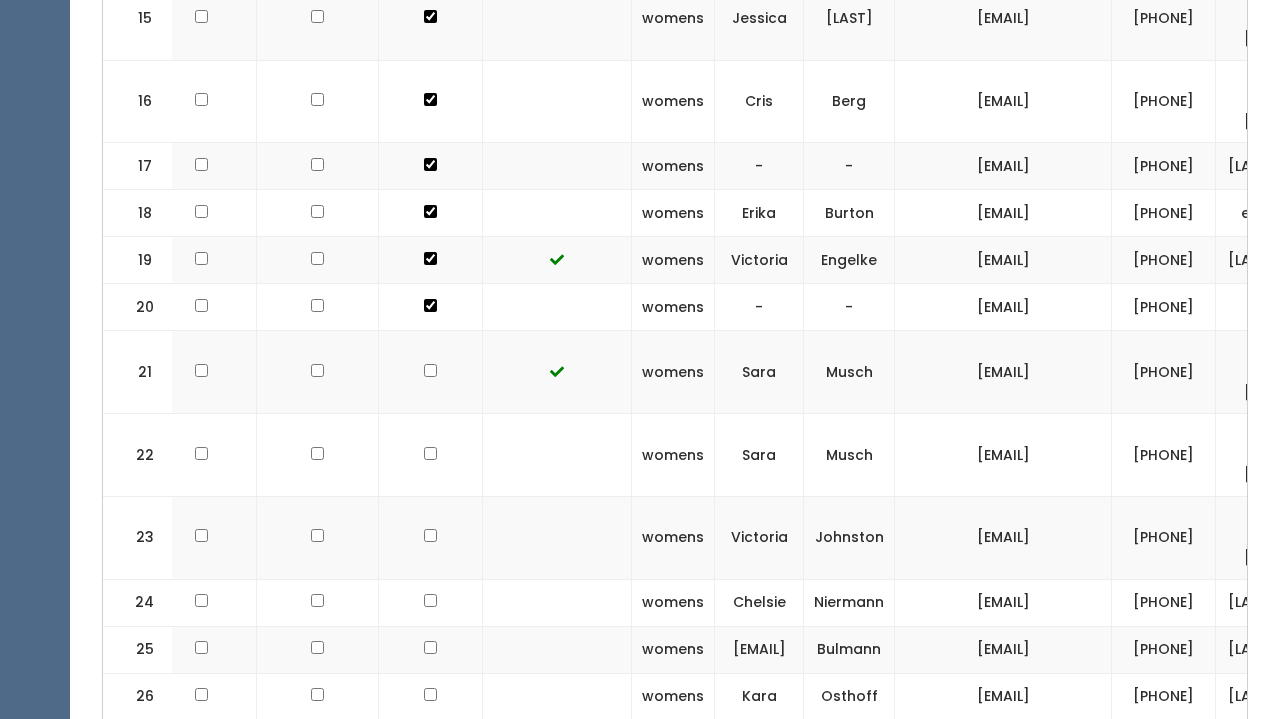 drag, startPoint x: 771, startPoint y: 248, endPoint x: 801, endPoint y: 258, distance: 31.622776 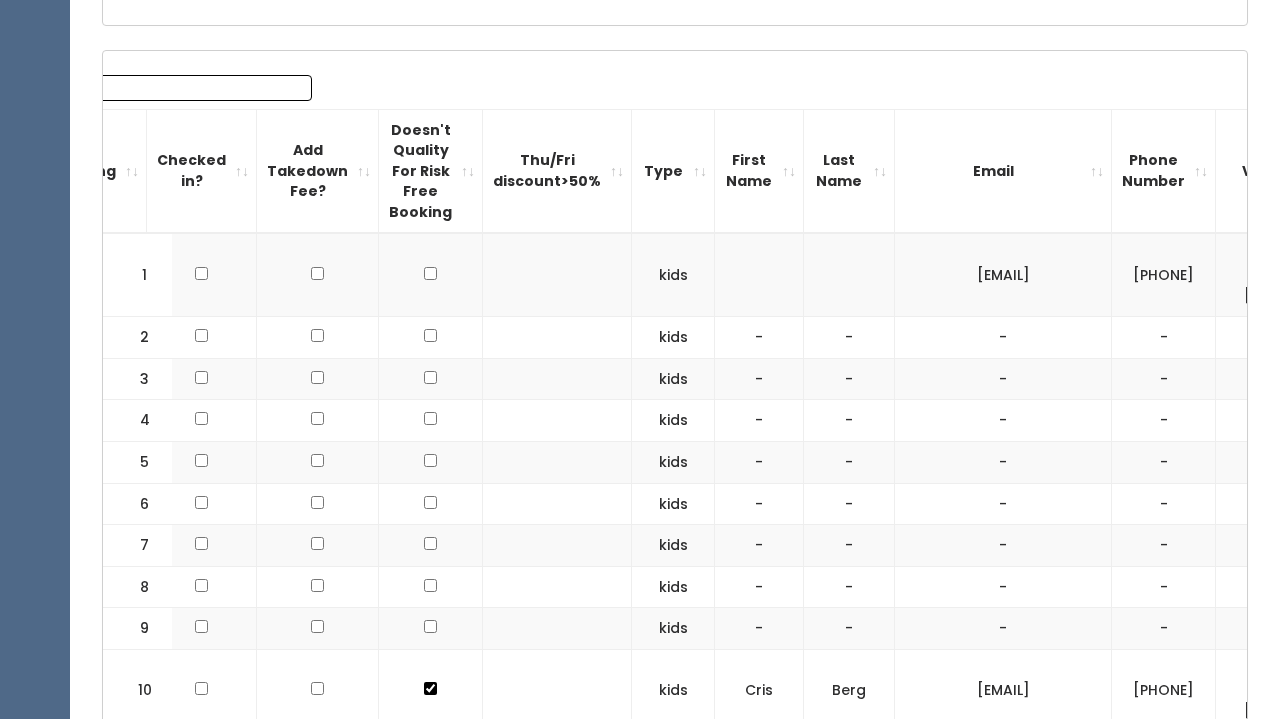 scroll, scrollTop: 585, scrollLeft: 0, axis: vertical 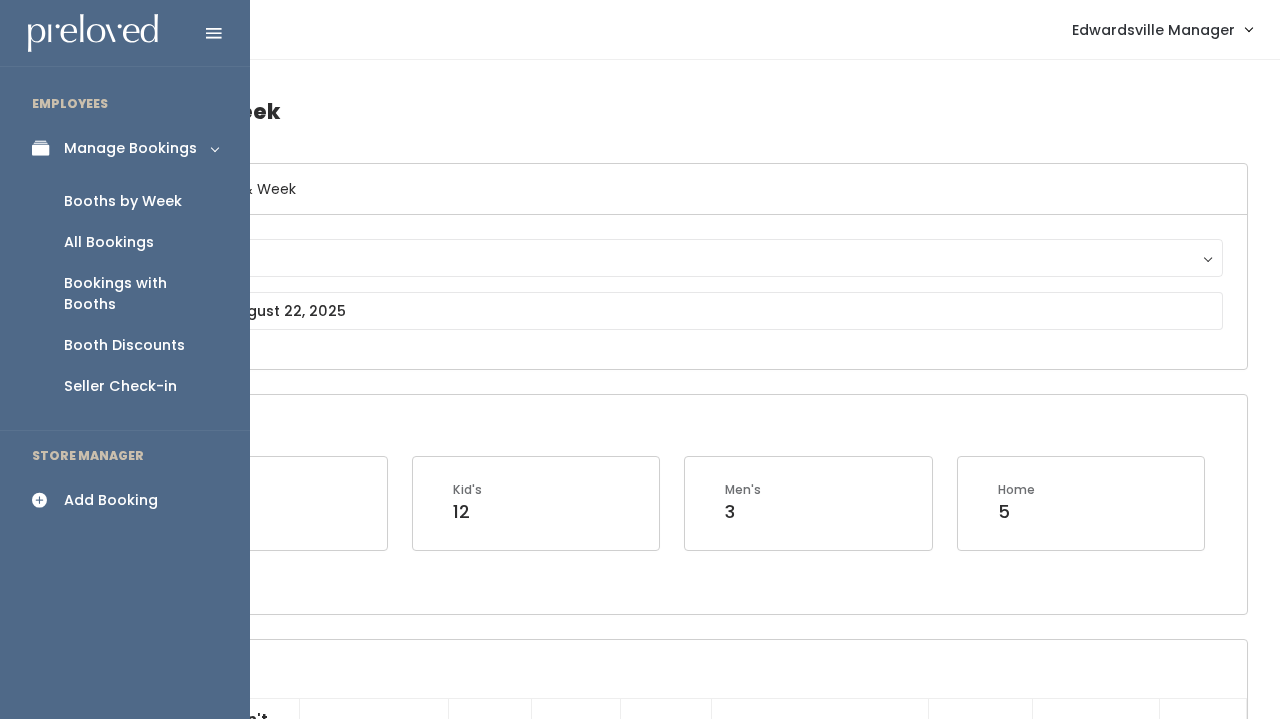 click on "All Bookings" at bounding box center (125, 242) 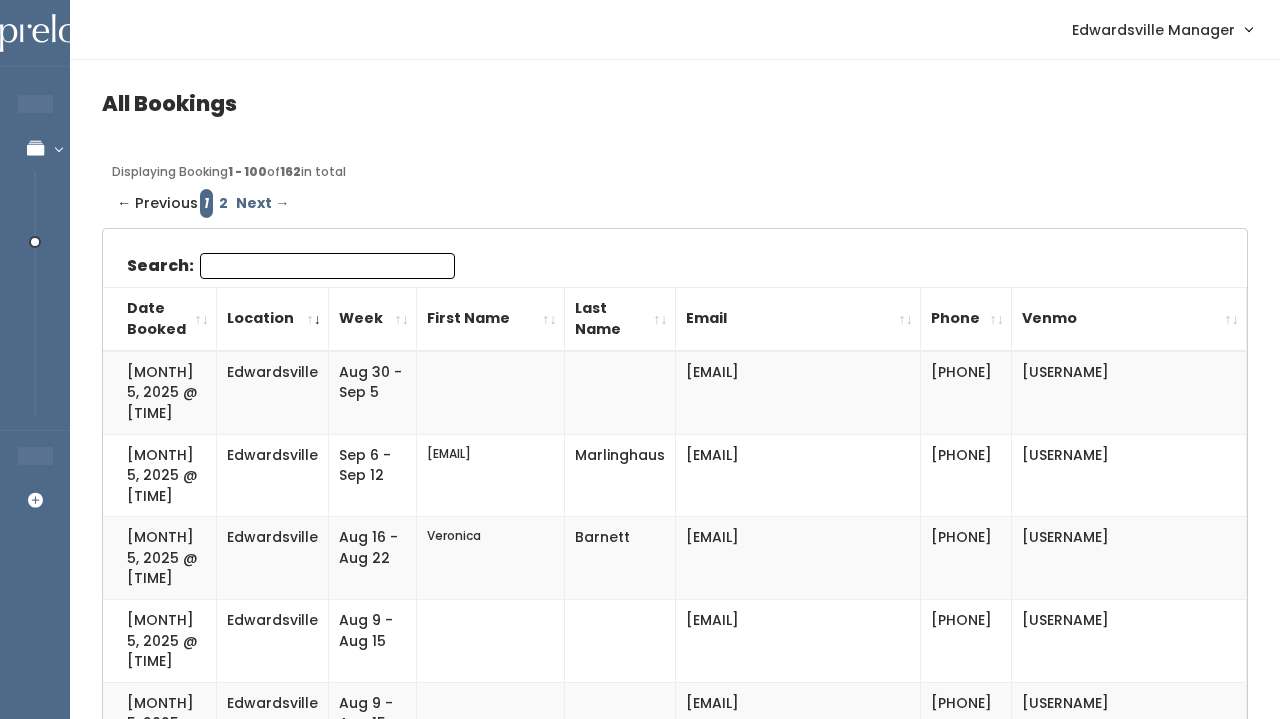 scroll, scrollTop: 0, scrollLeft: 0, axis: both 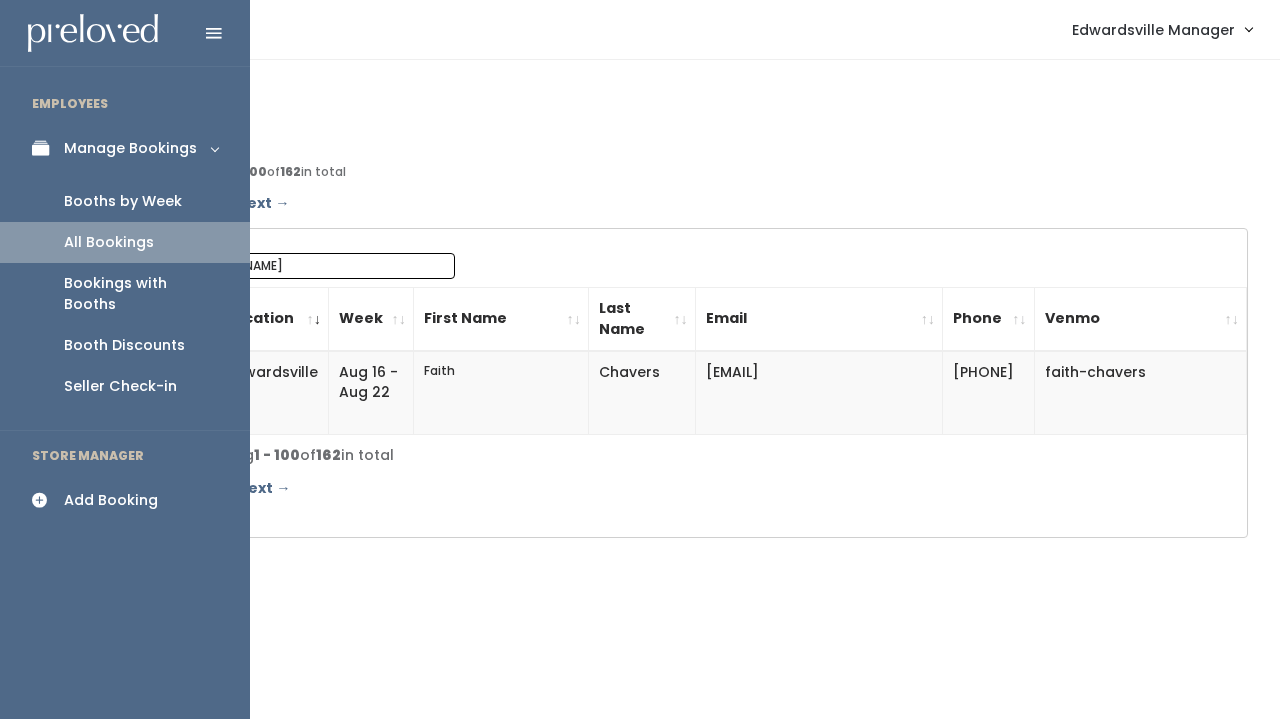 type on "faith" 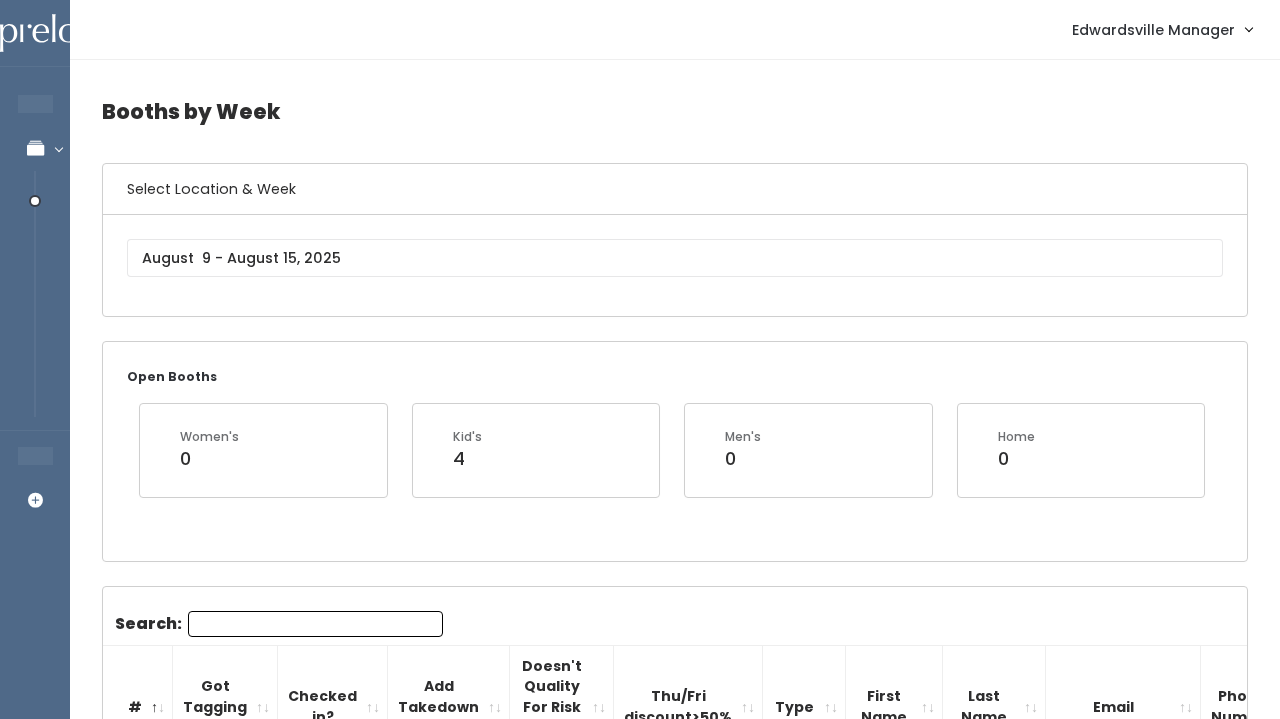 scroll, scrollTop: 0, scrollLeft: 0, axis: both 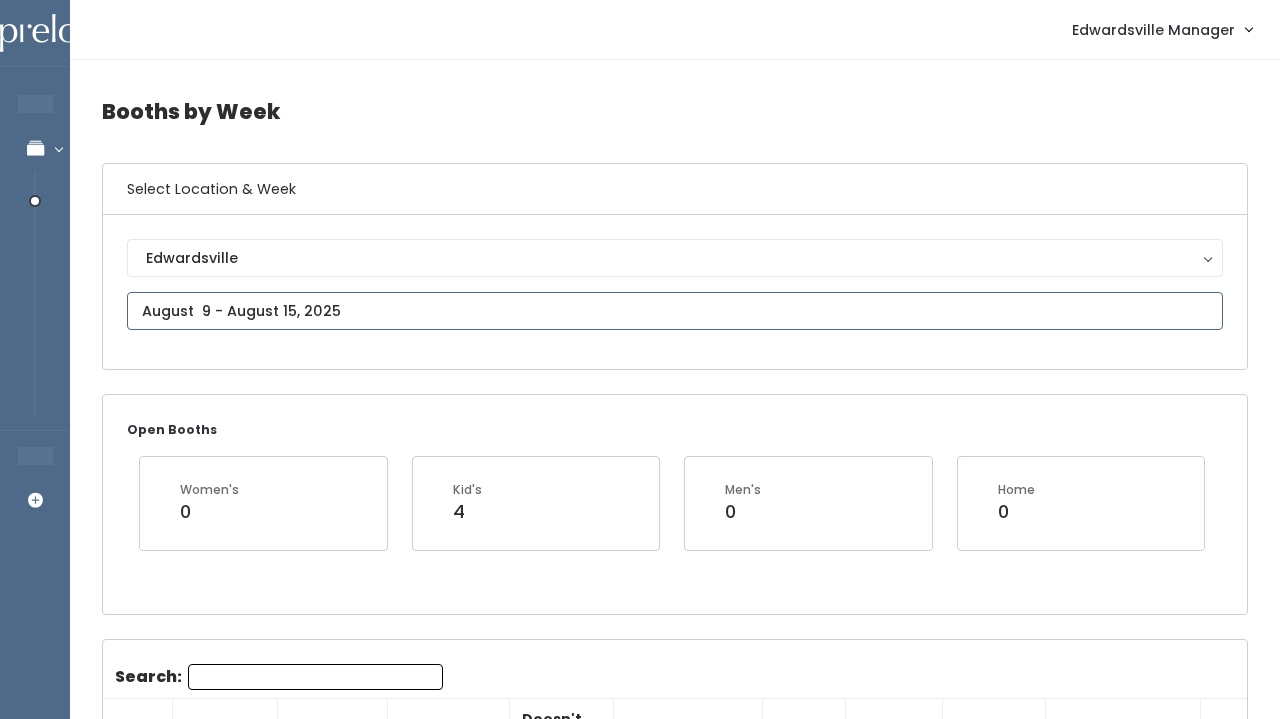 click at bounding box center (675, 311) 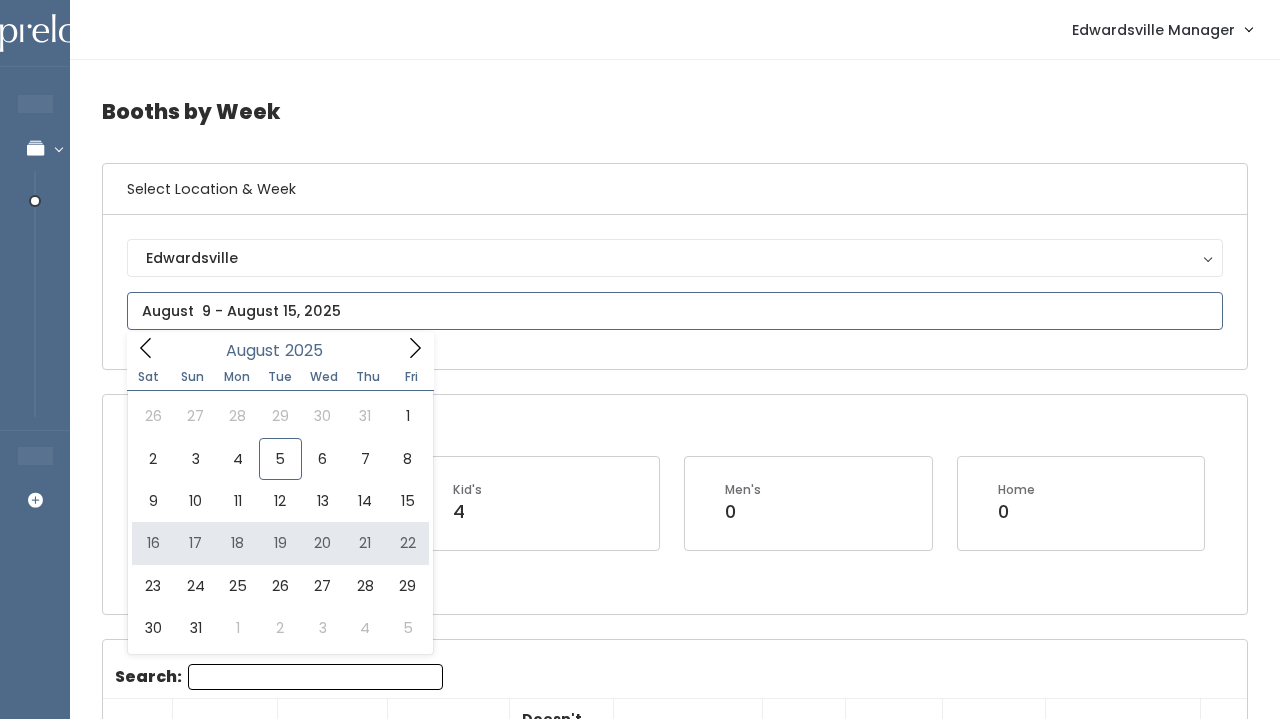 type on "August 16 to August 22" 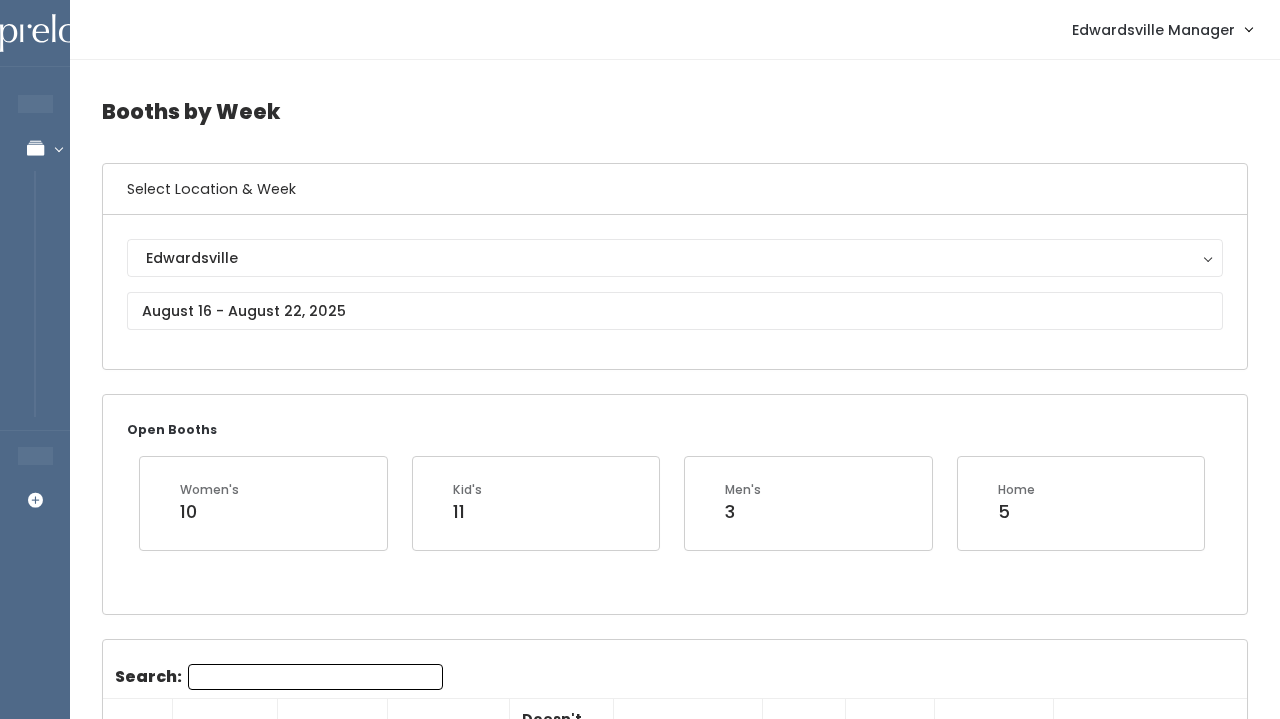 scroll, scrollTop: 0, scrollLeft: 0, axis: both 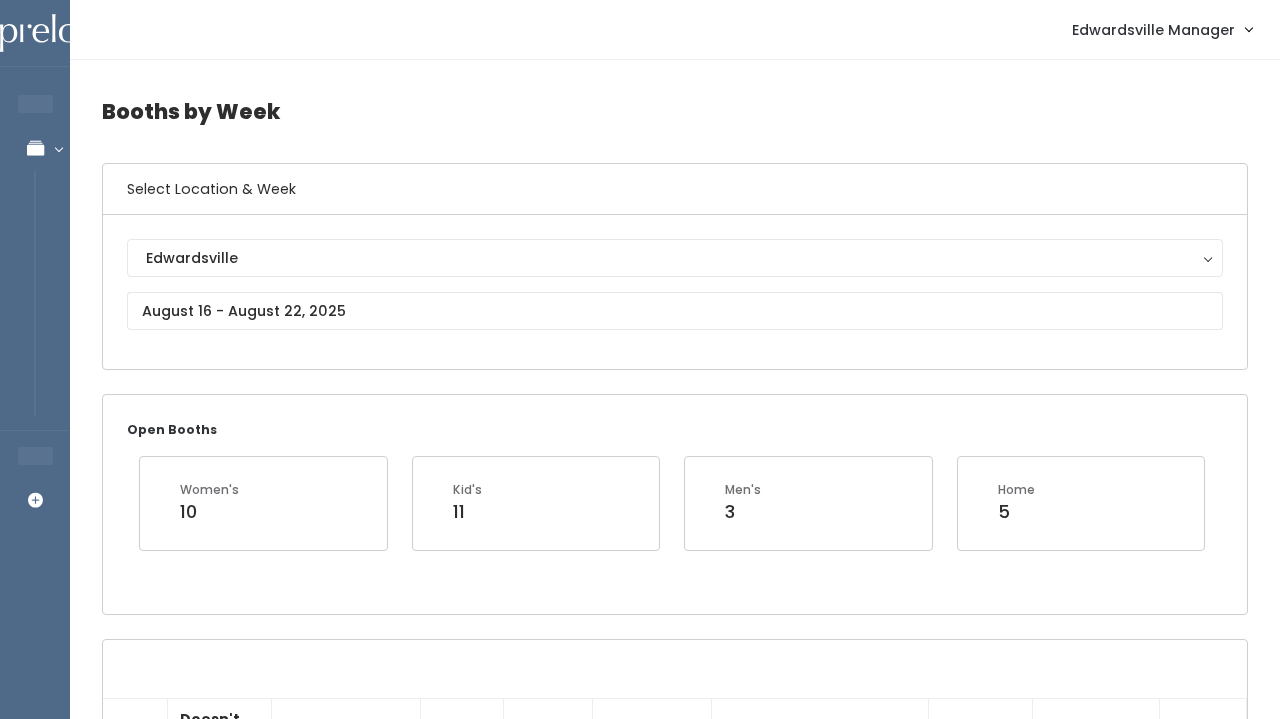 click on "[CITY] Manager
Admin Home
My bookings
Account settings
Logout" at bounding box center [675, 30] 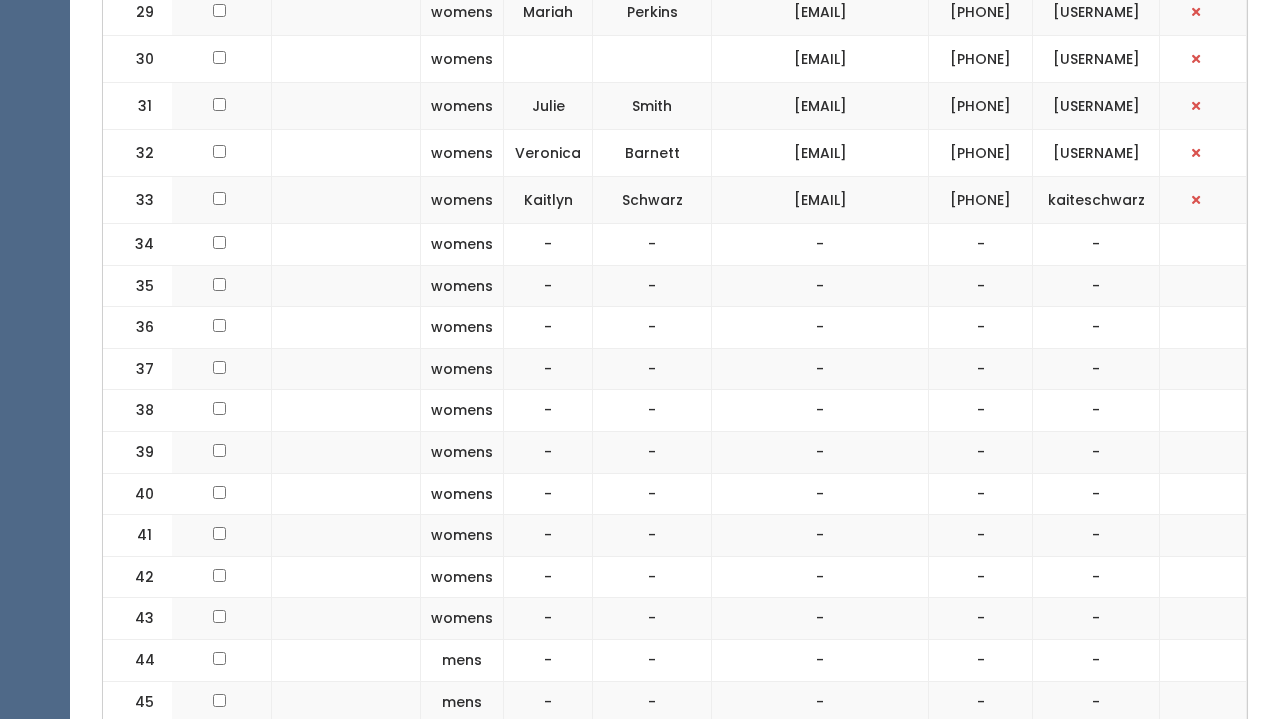 scroll, scrollTop: 2167, scrollLeft: 0, axis: vertical 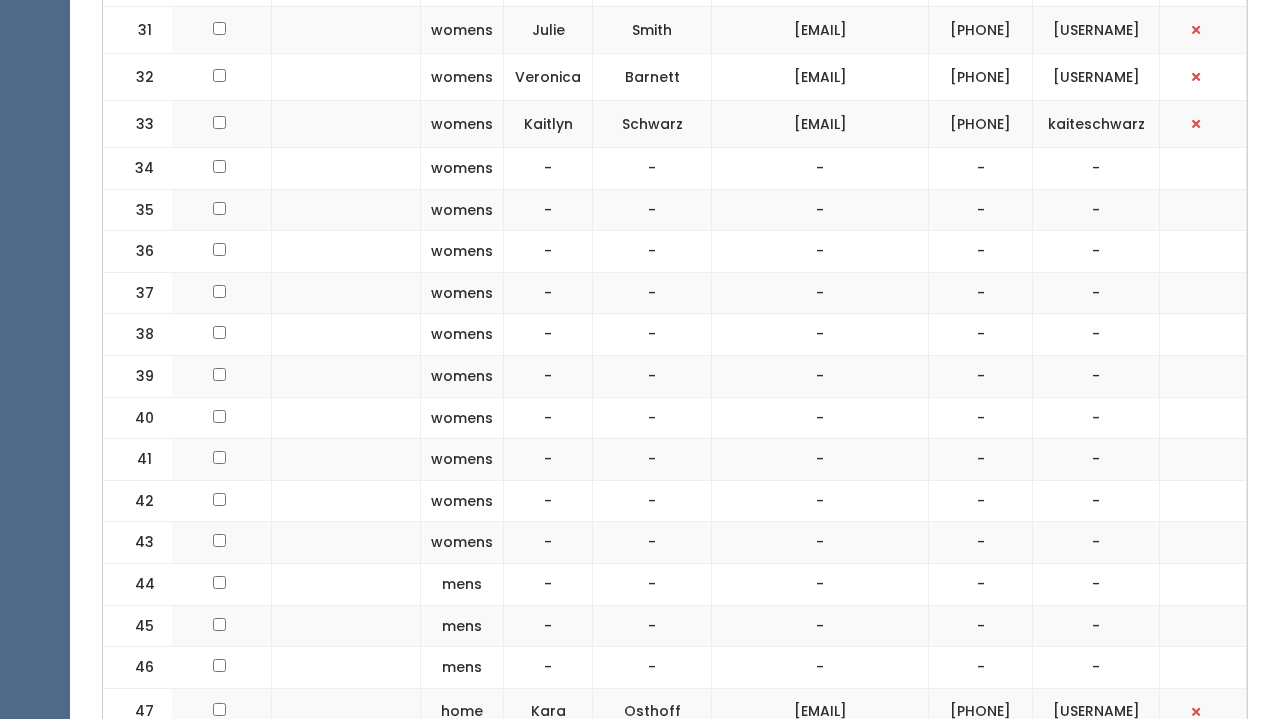 drag, startPoint x: 941, startPoint y: 346, endPoint x: 732, endPoint y: 356, distance: 209.2391 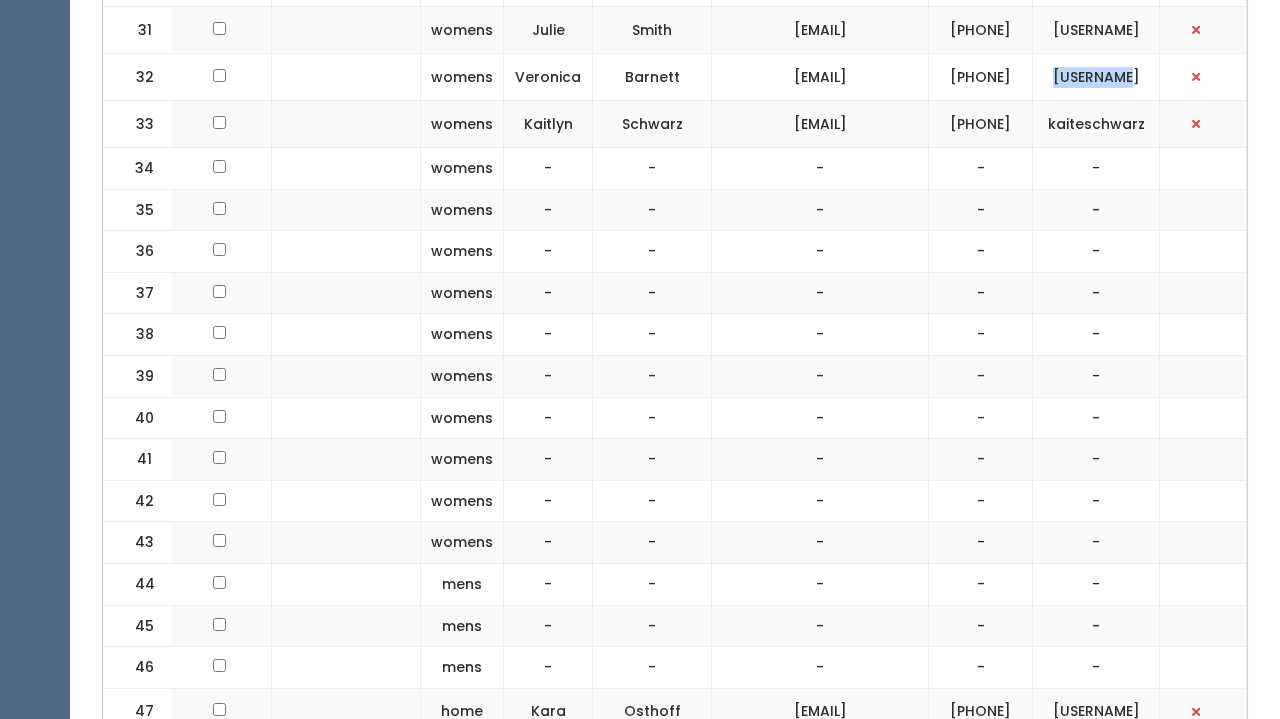 drag, startPoint x: 1184, startPoint y: 349, endPoint x: 1095, endPoint y: 353, distance: 89.08984 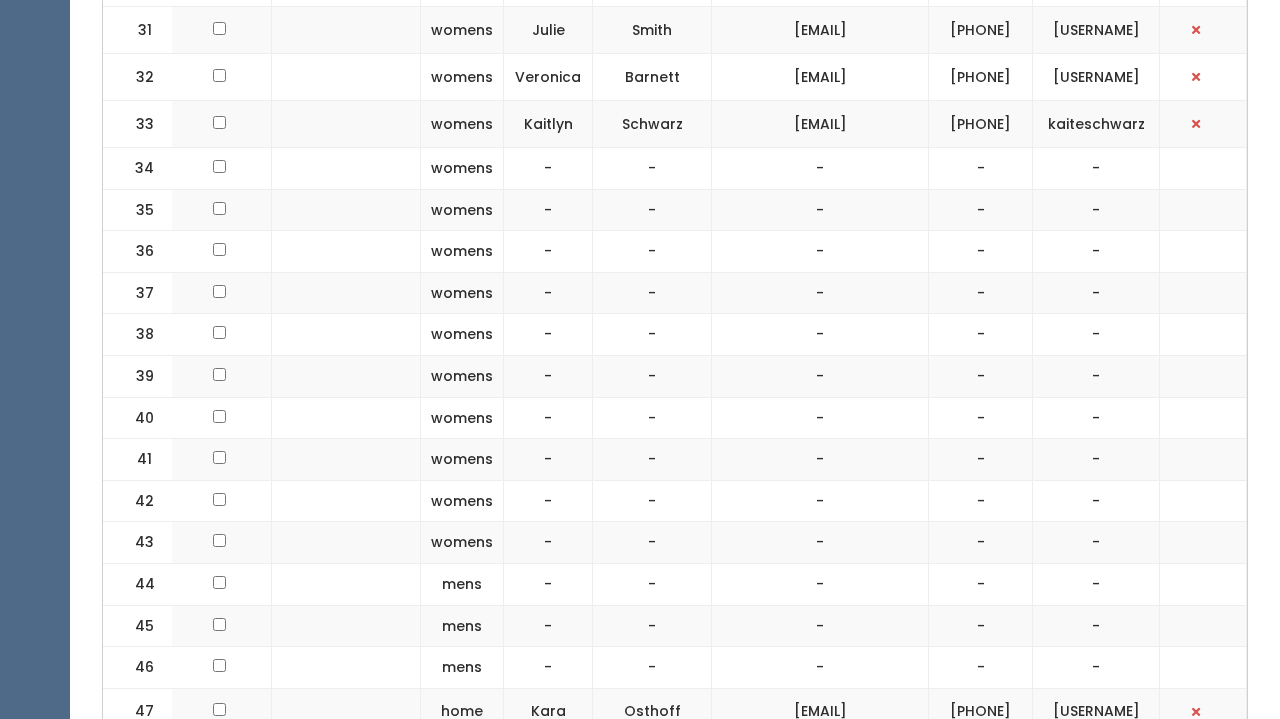 click on "[FIRST][LAST]@[EMAIL]" at bounding box center (820, -64) 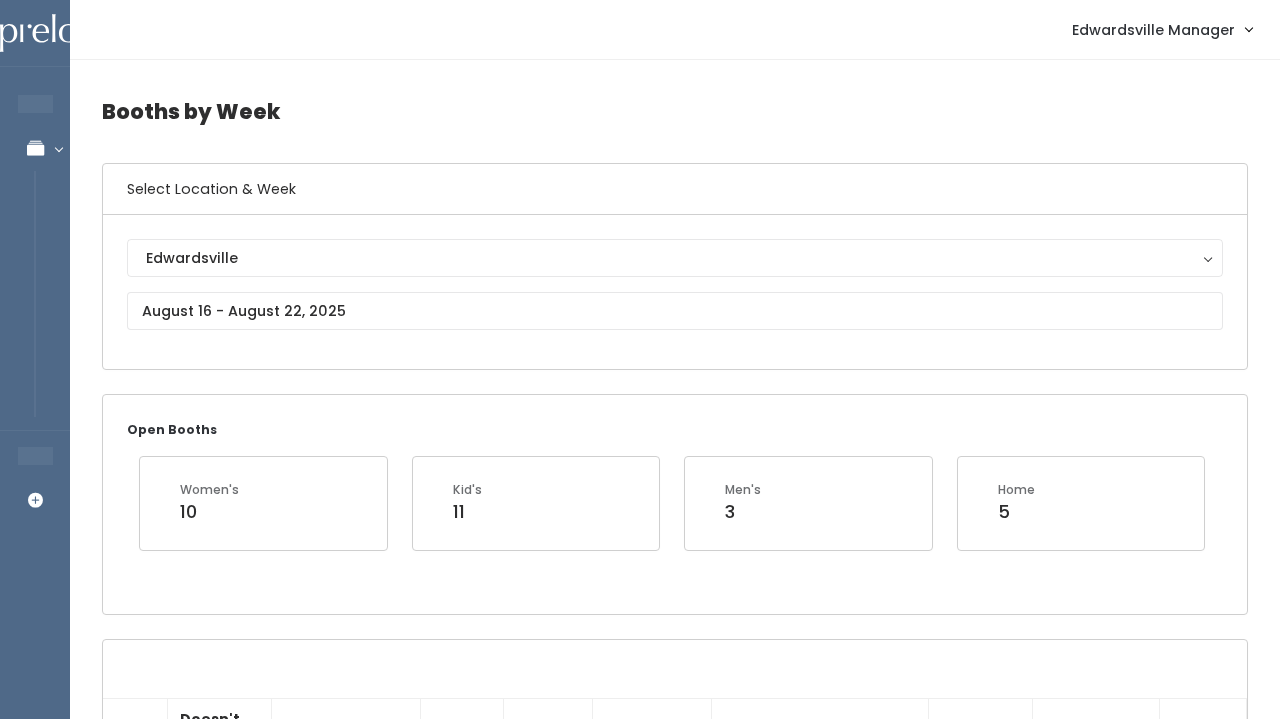 scroll, scrollTop: 0, scrollLeft: 0, axis: both 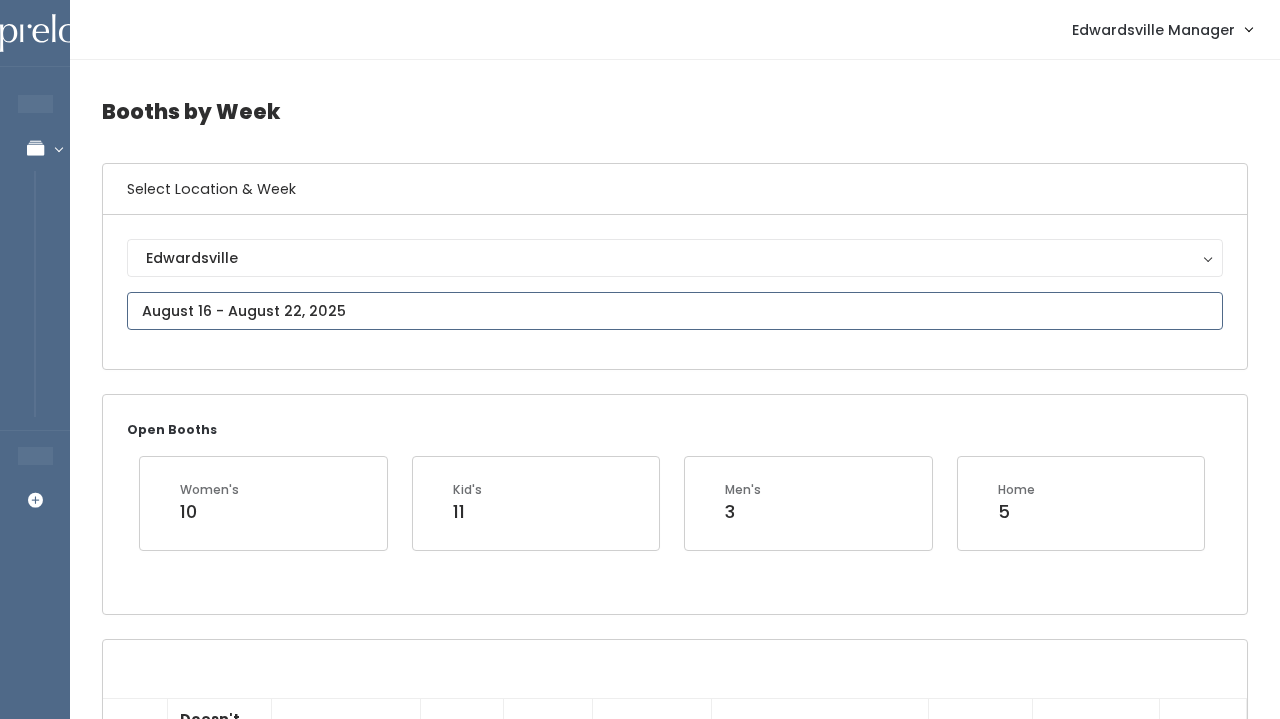 click at bounding box center [675, 311] 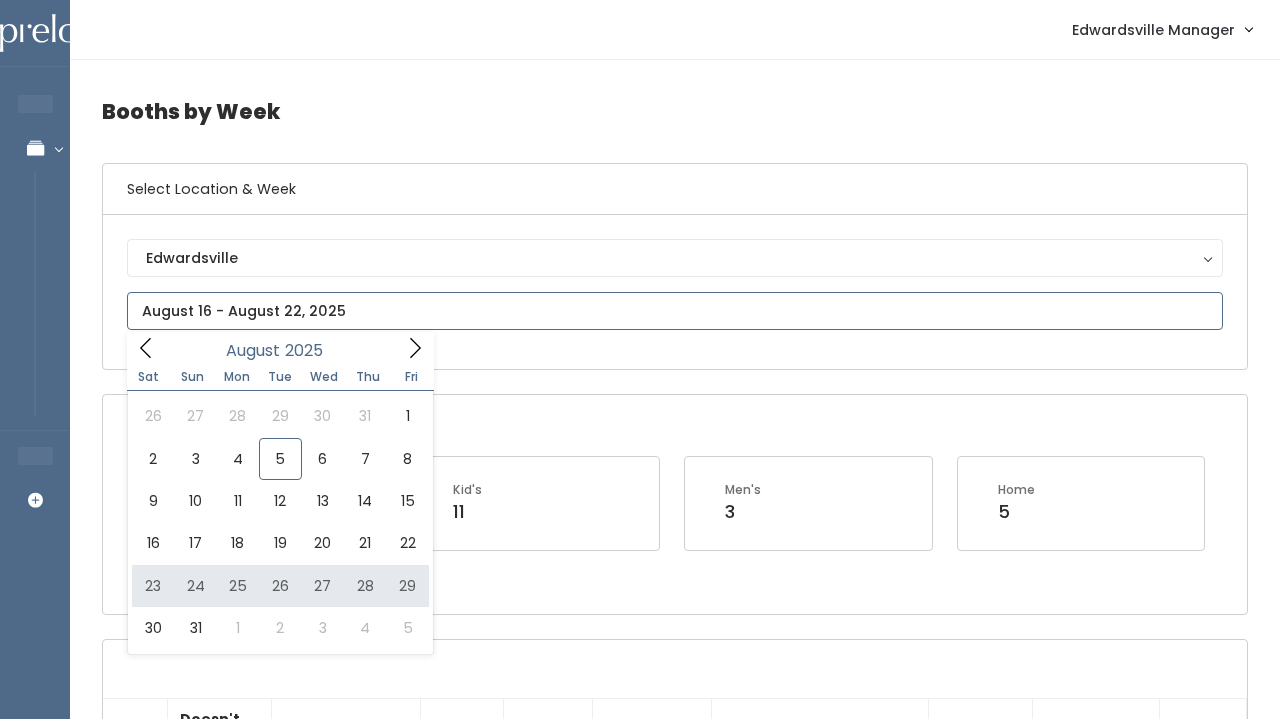 type on "August 23 to August 29" 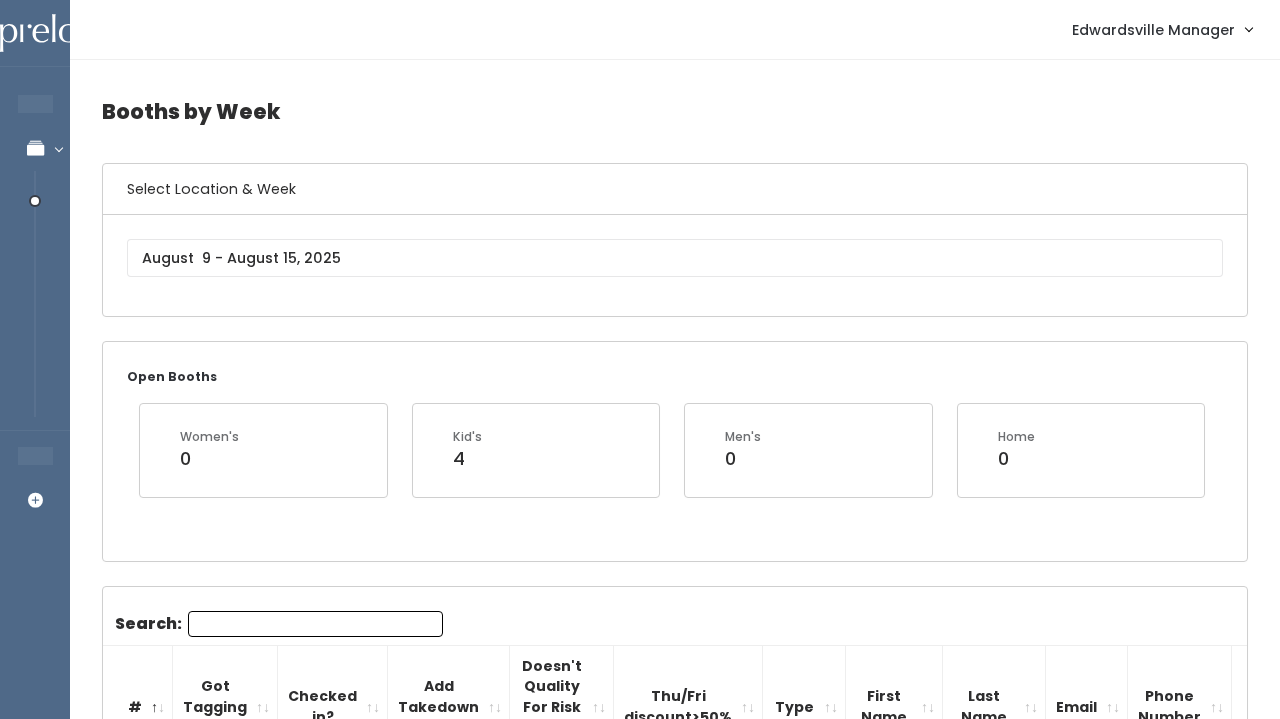 scroll, scrollTop: 0, scrollLeft: 0, axis: both 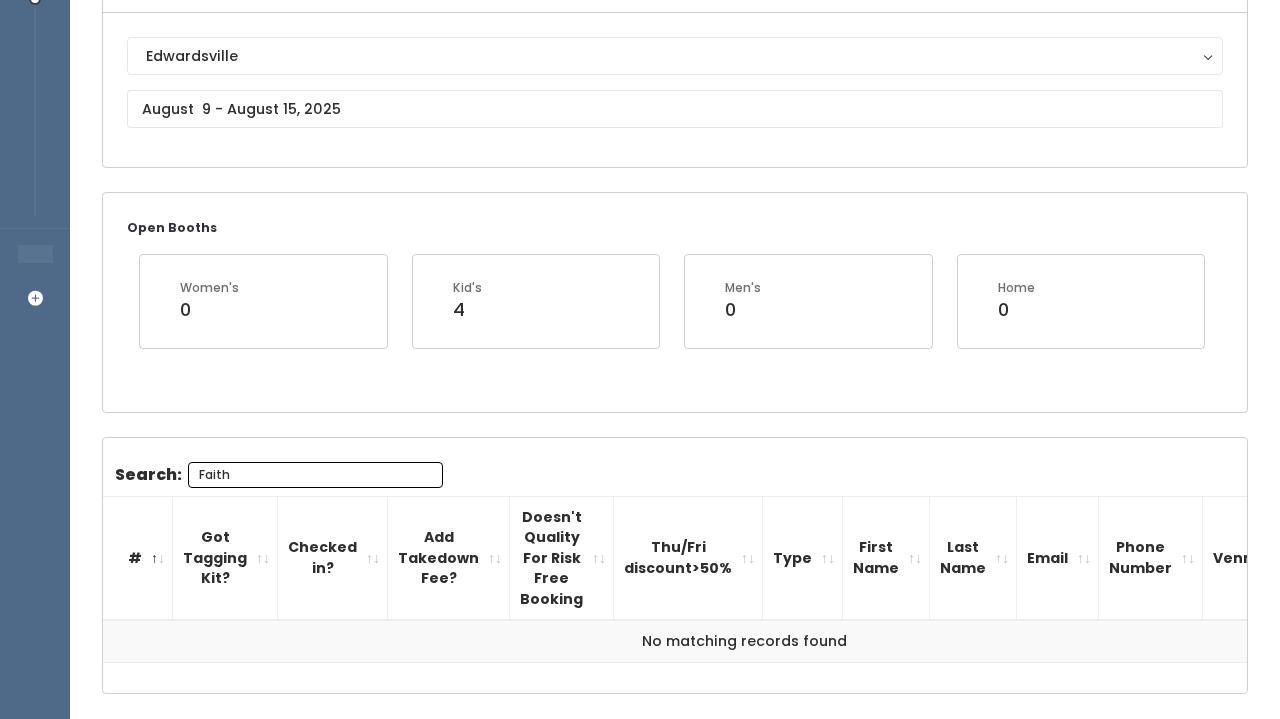 type on "Faith" 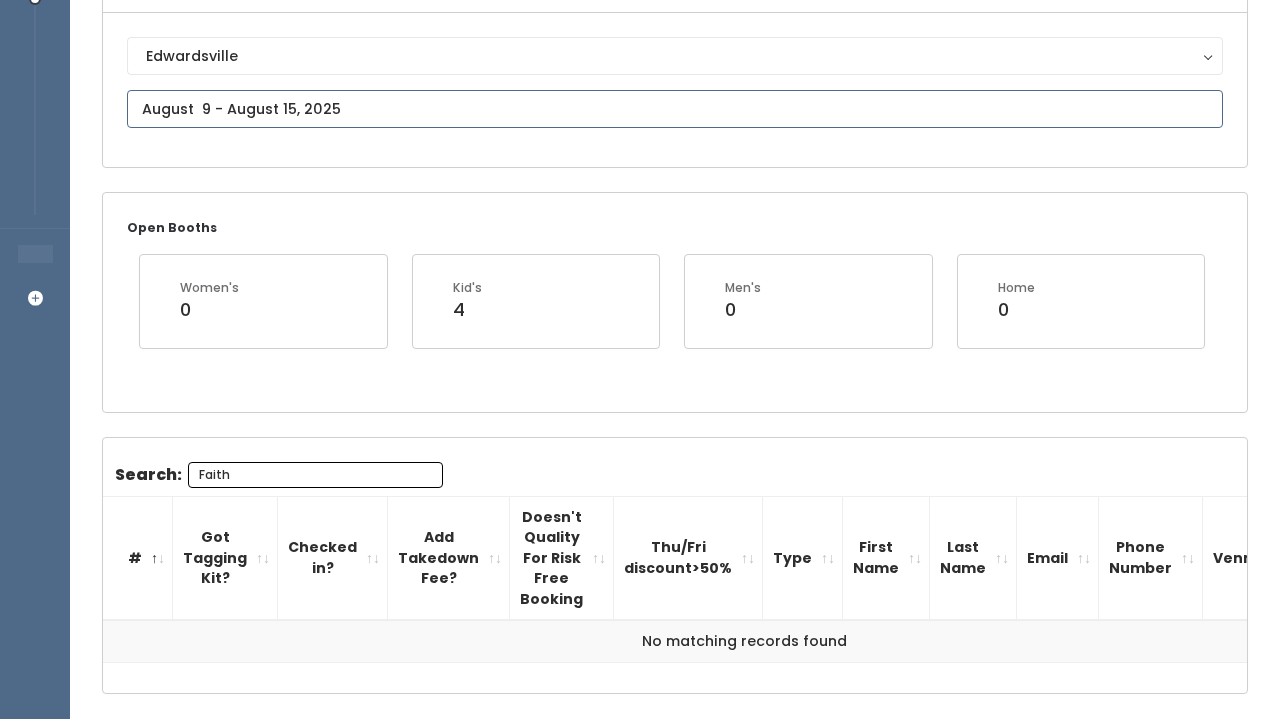 click at bounding box center (675, 109) 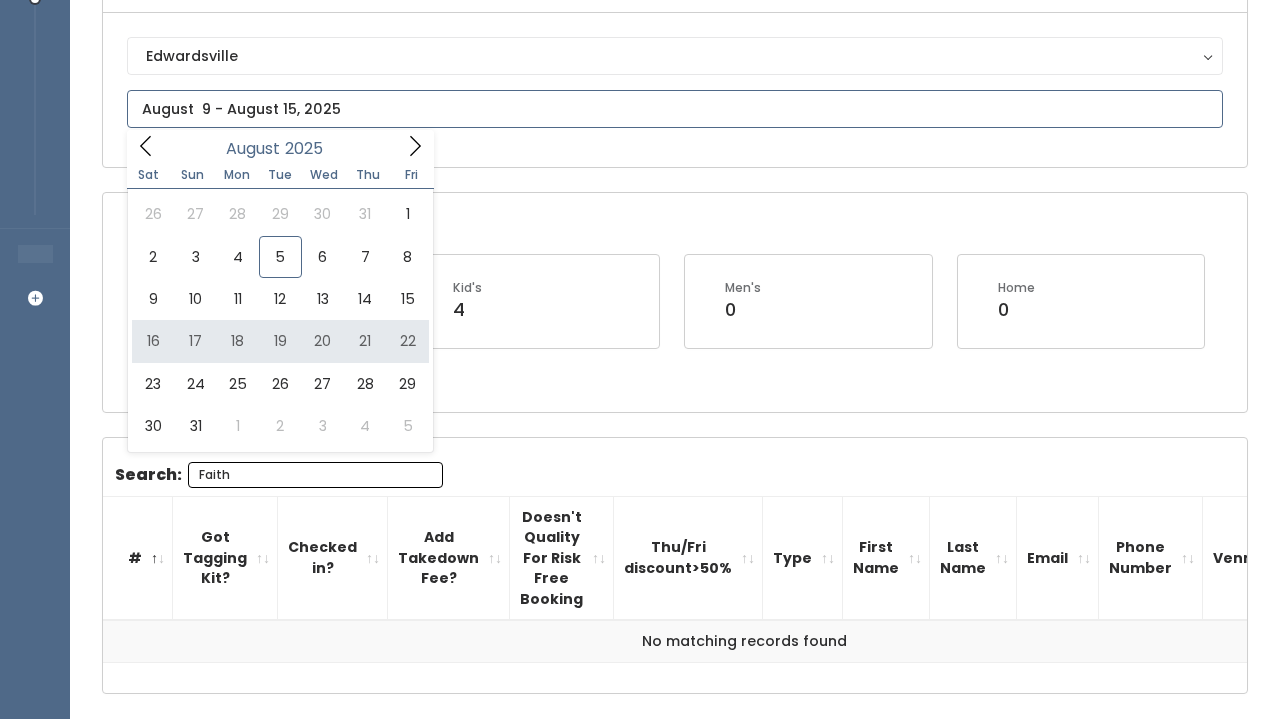 type on "August 16 to August 22" 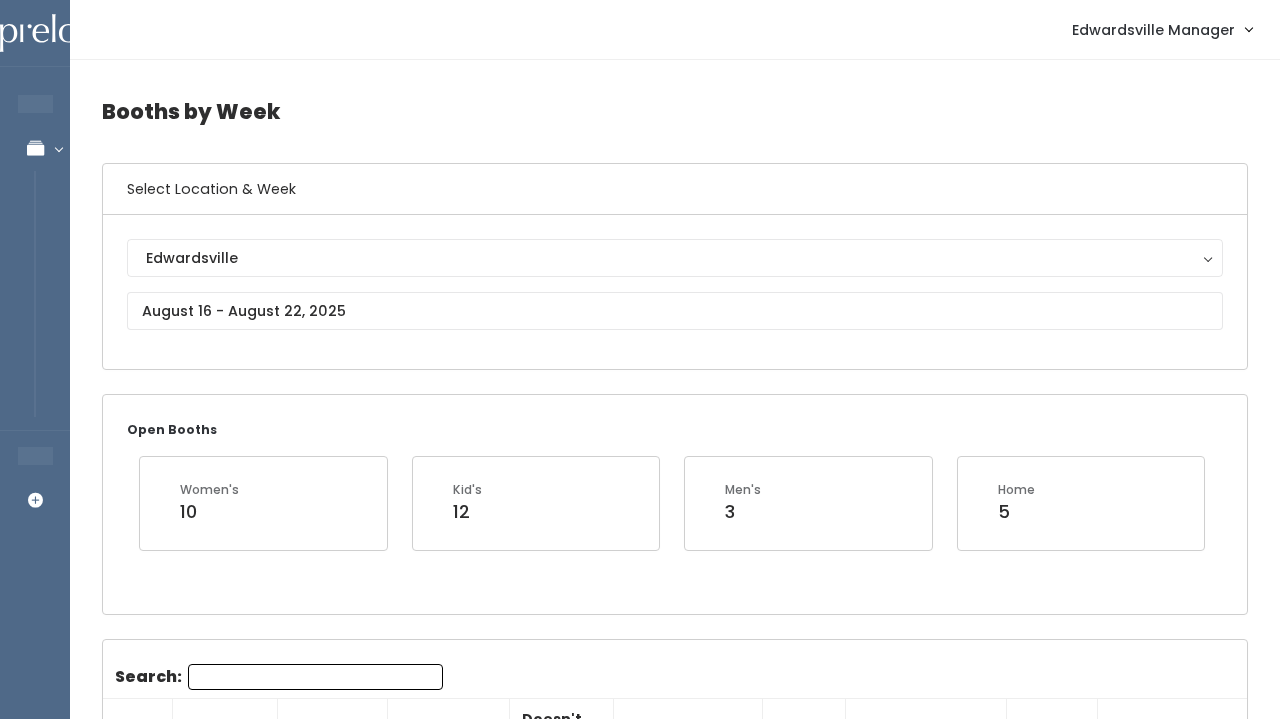 scroll, scrollTop: 0, scrollLeft: 0, axis: both 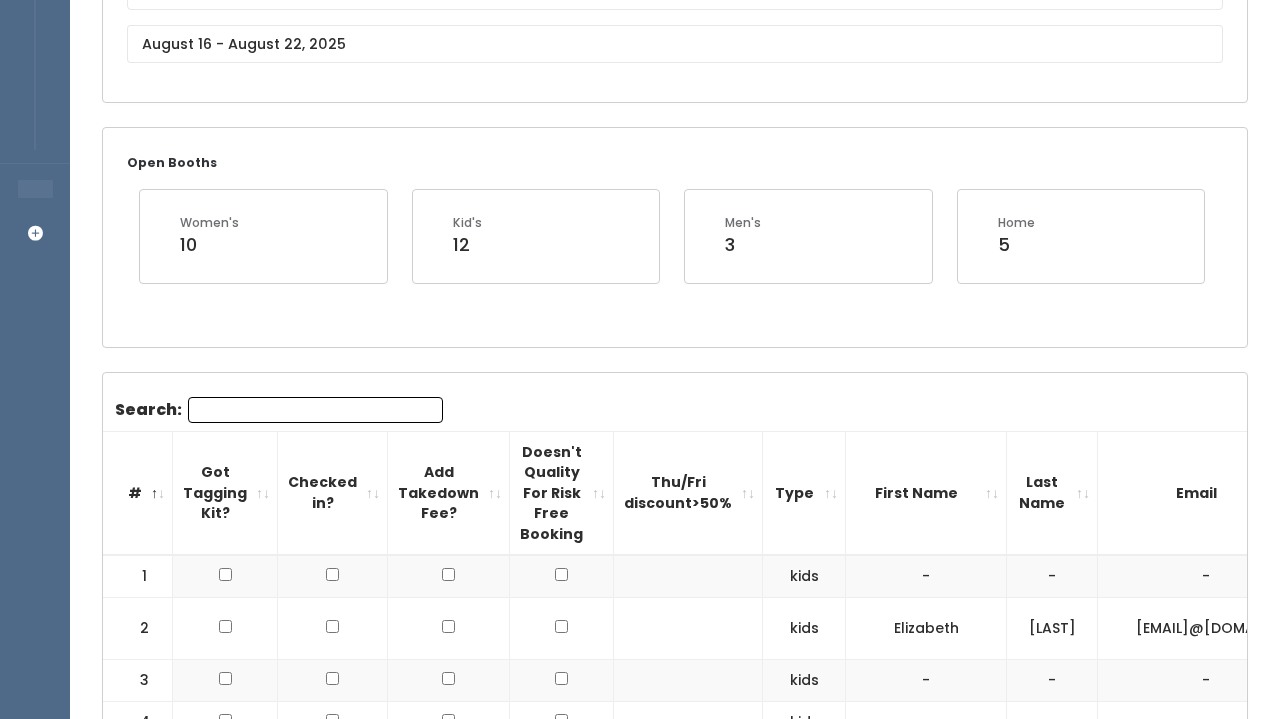 click on "Search:" at bounding box center [315, 410] 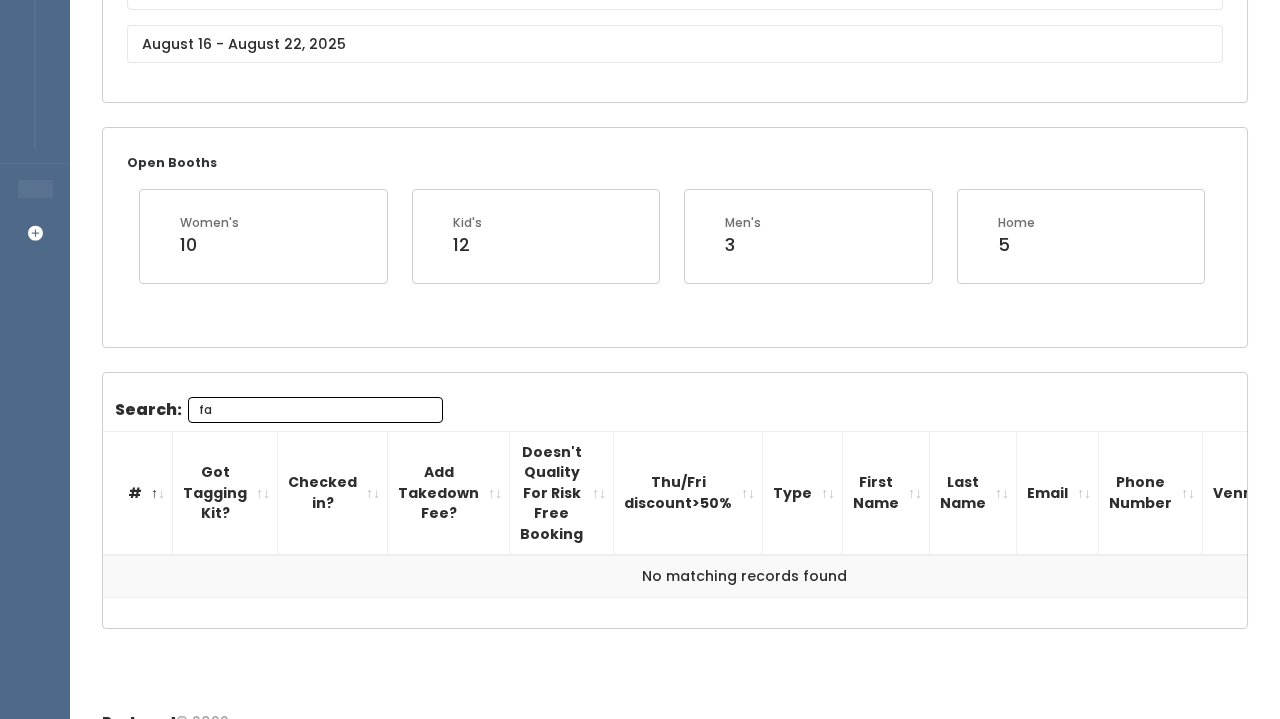 type on "f" 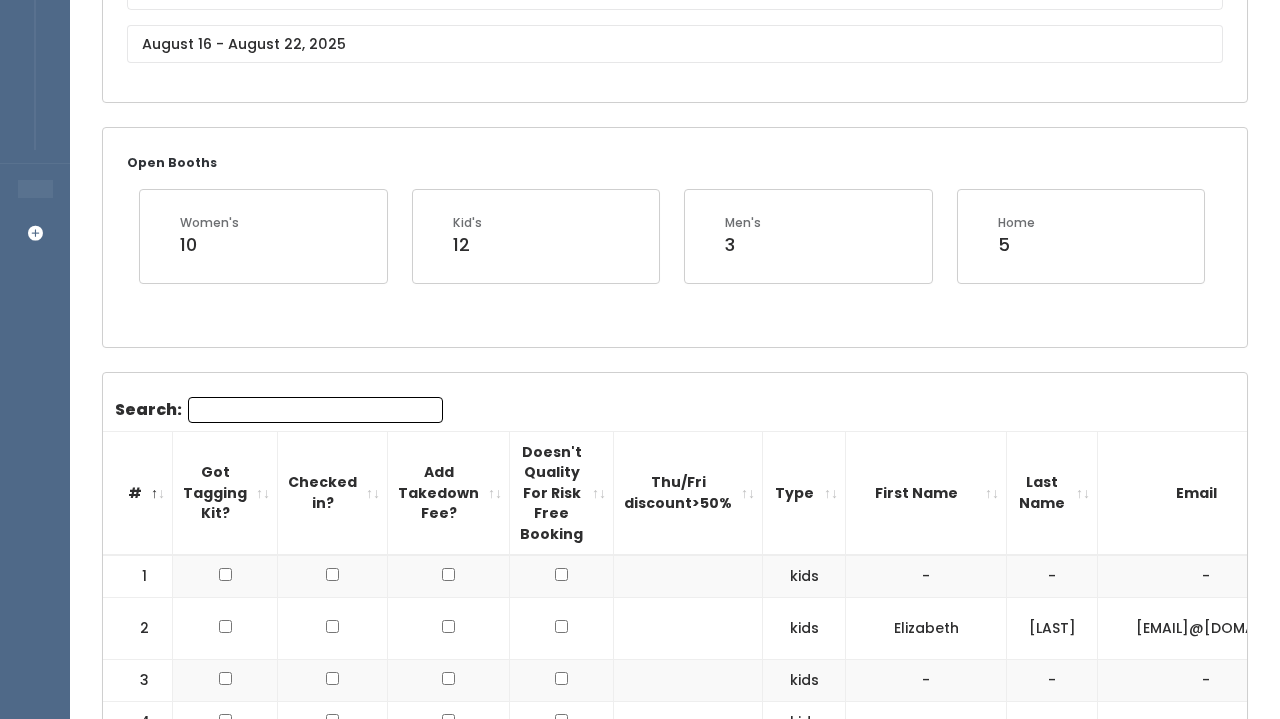 type on "f" 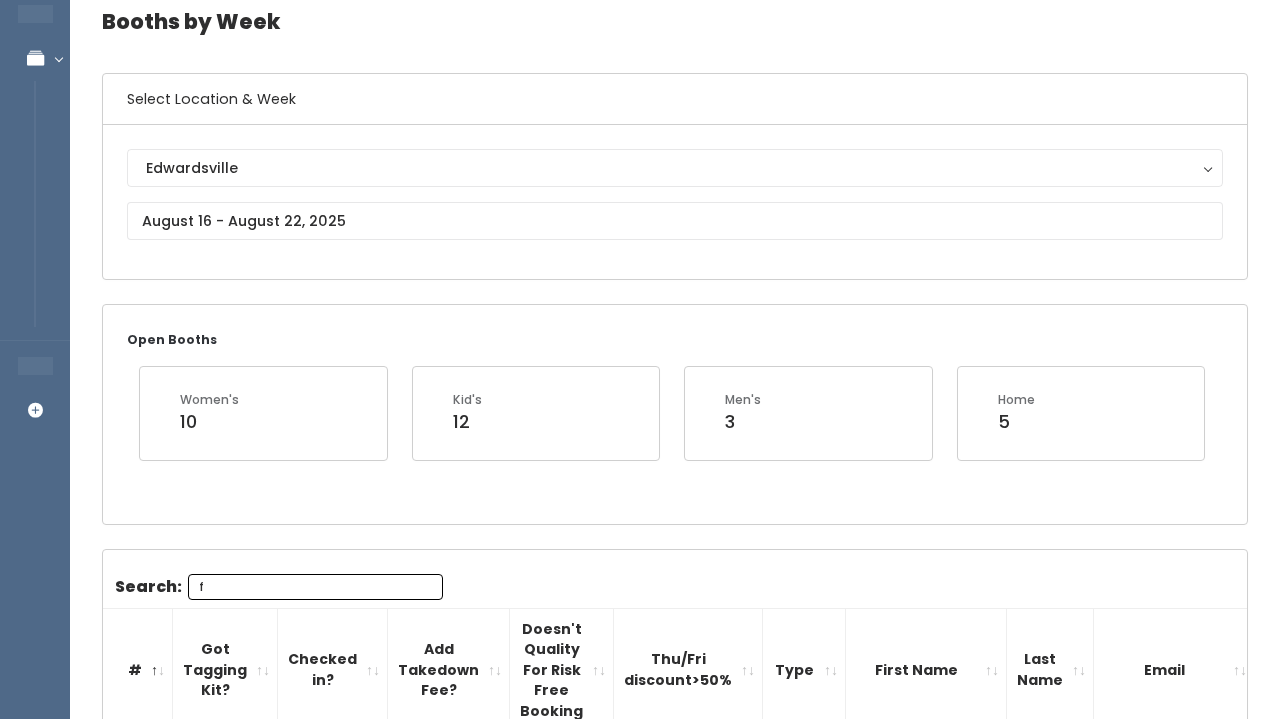 scroll, scrollTop: 59, scrollLeft: 0, axis: vertical 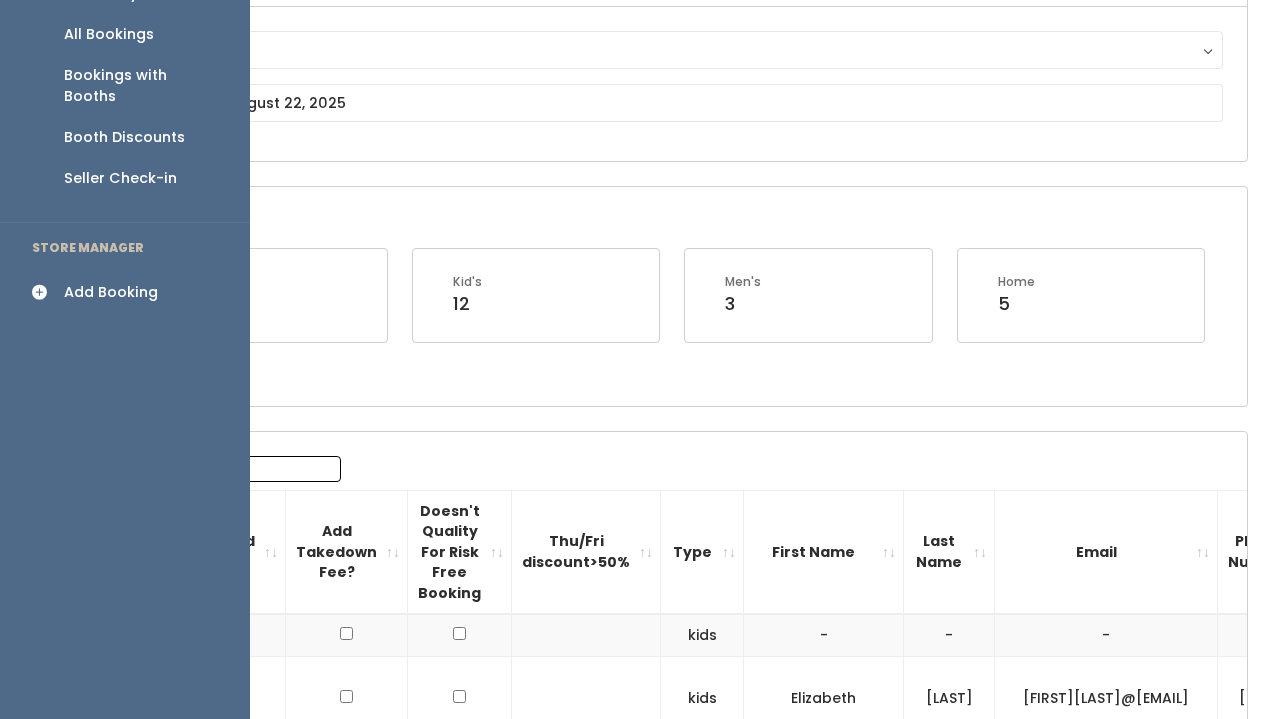 click on "Booth Discounts" at bounding box center (124, 137) 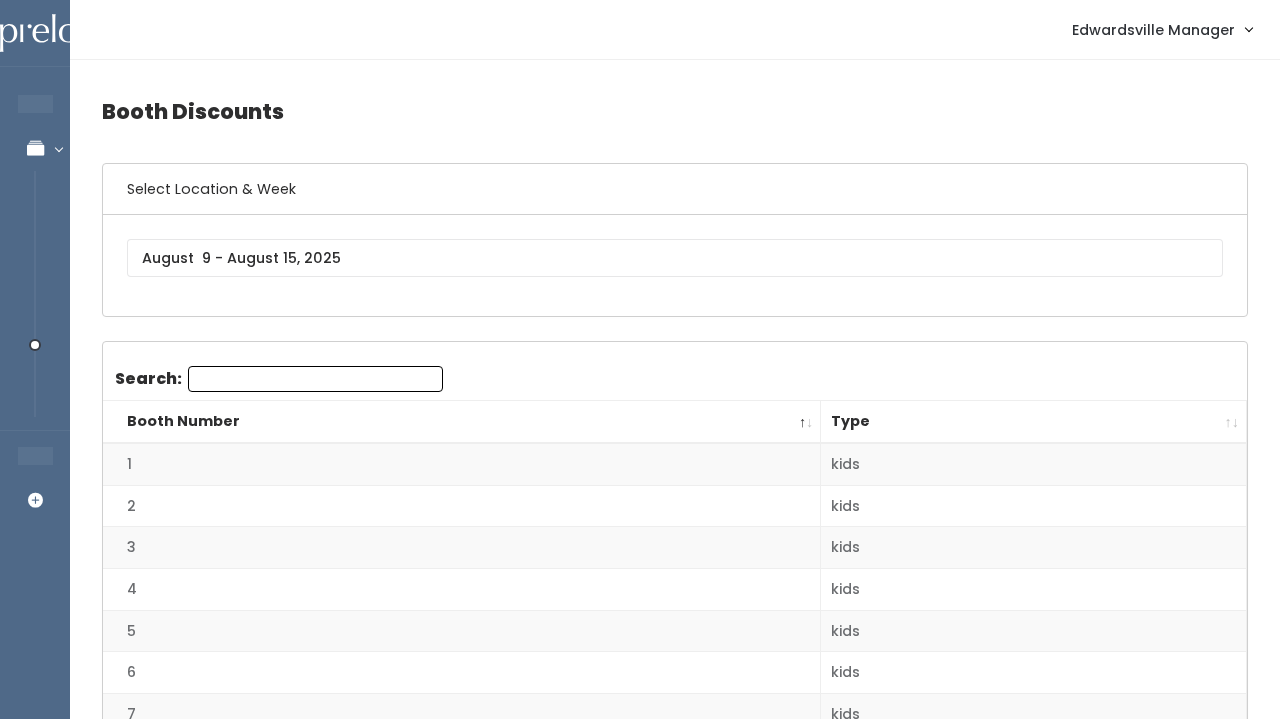 scroll, scrollTop: 0, scrollLeft: 0, axis: both 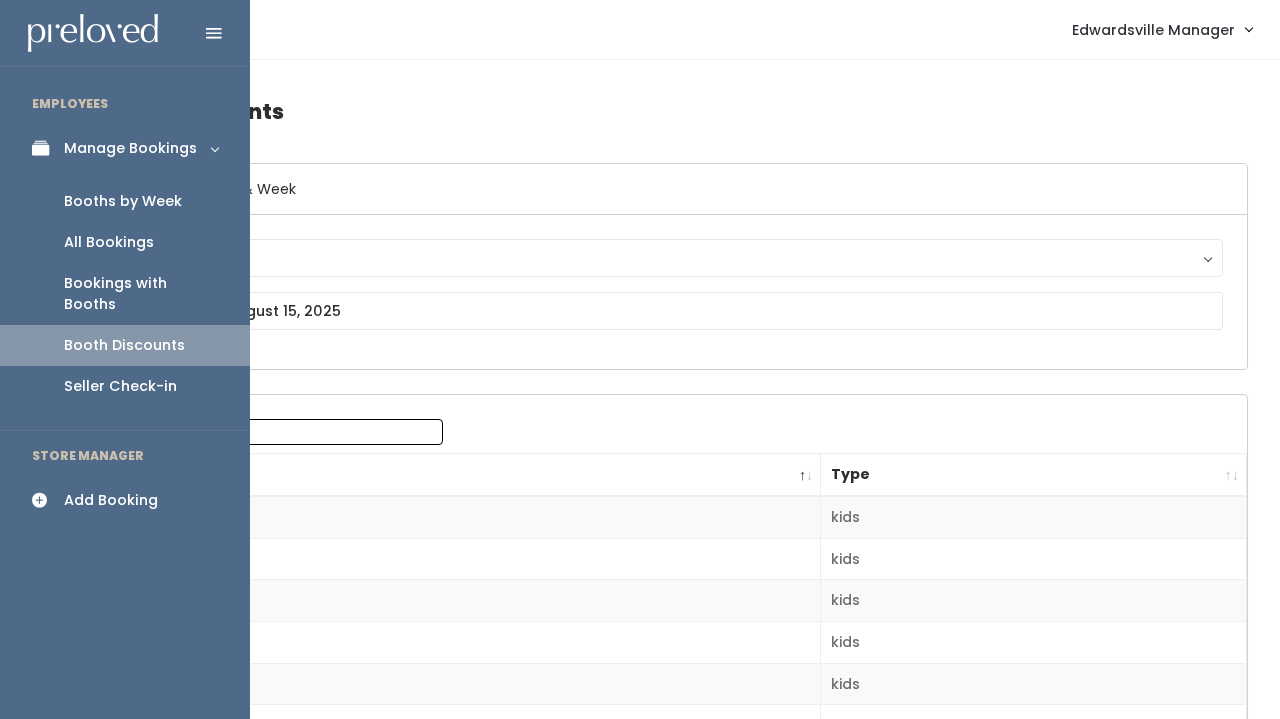 click on "All Bookings" at bounding box center [125, 242] 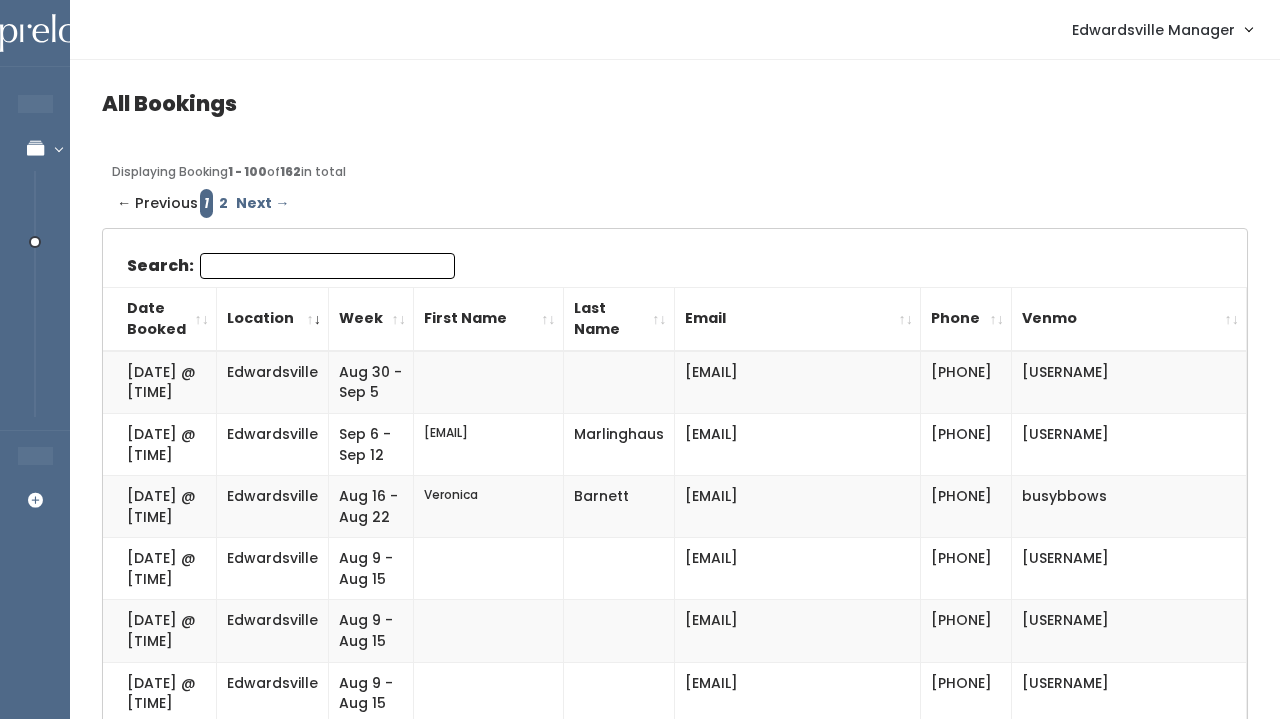 scroll, scrollTop: 0, scrollLeft: 0, axis: both 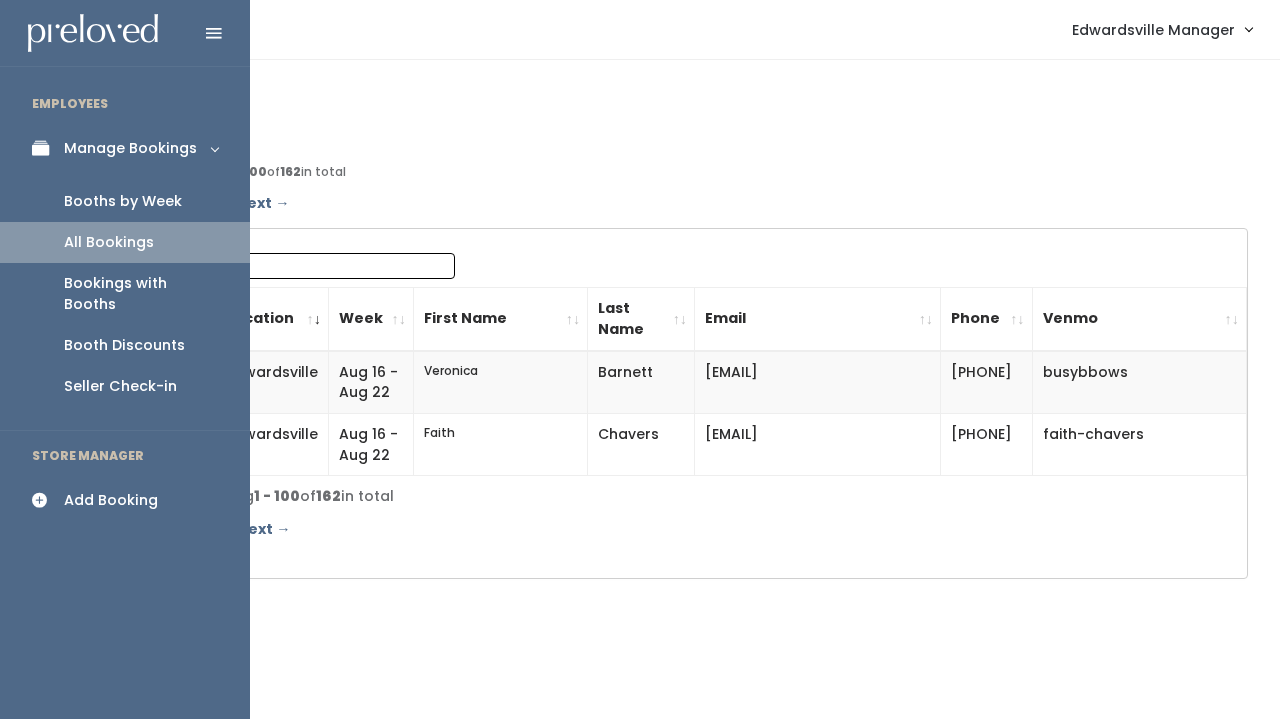 type on "ver" 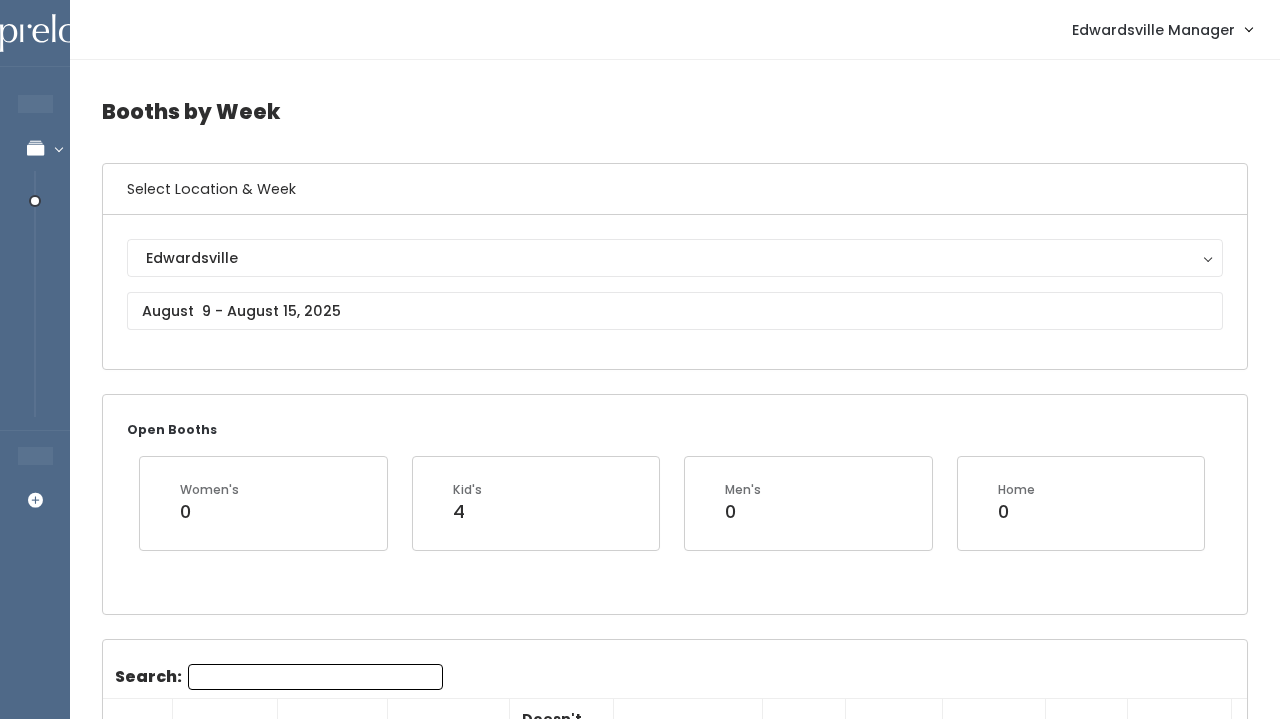 scroll, scrollTop: 0, scrollLeft: 0, axis: both 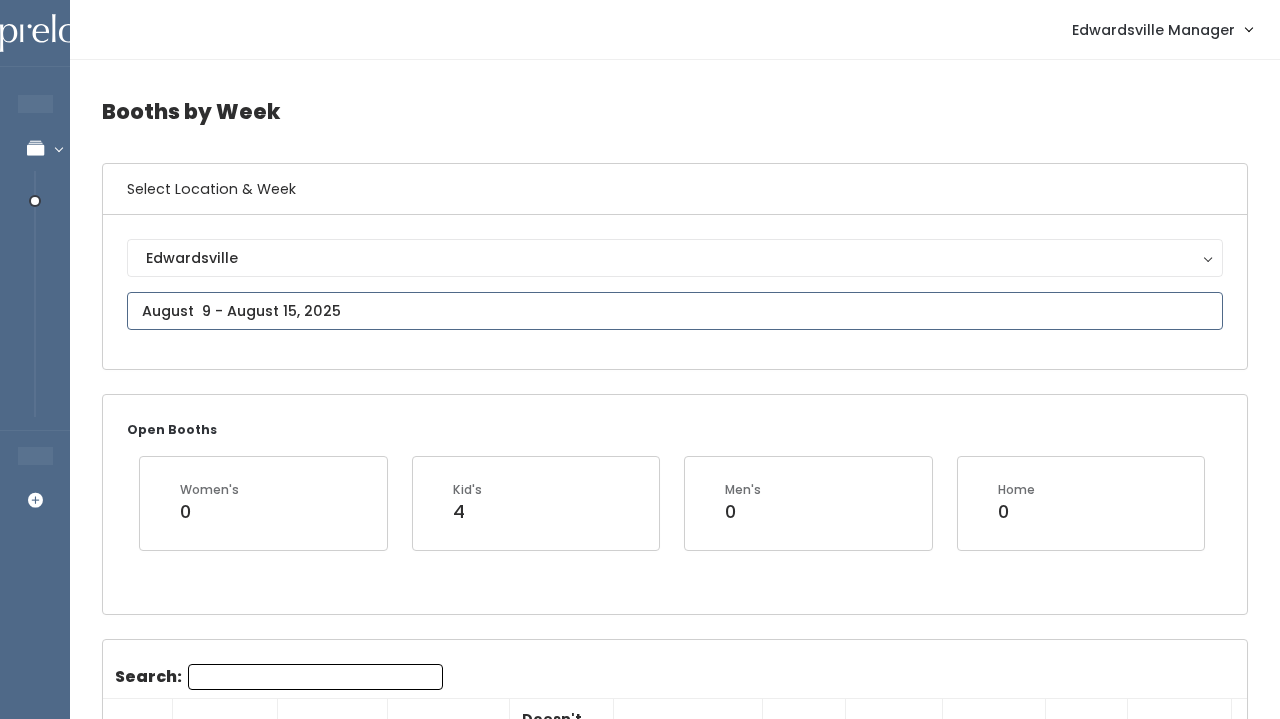 click at bounding box center (675, 311) 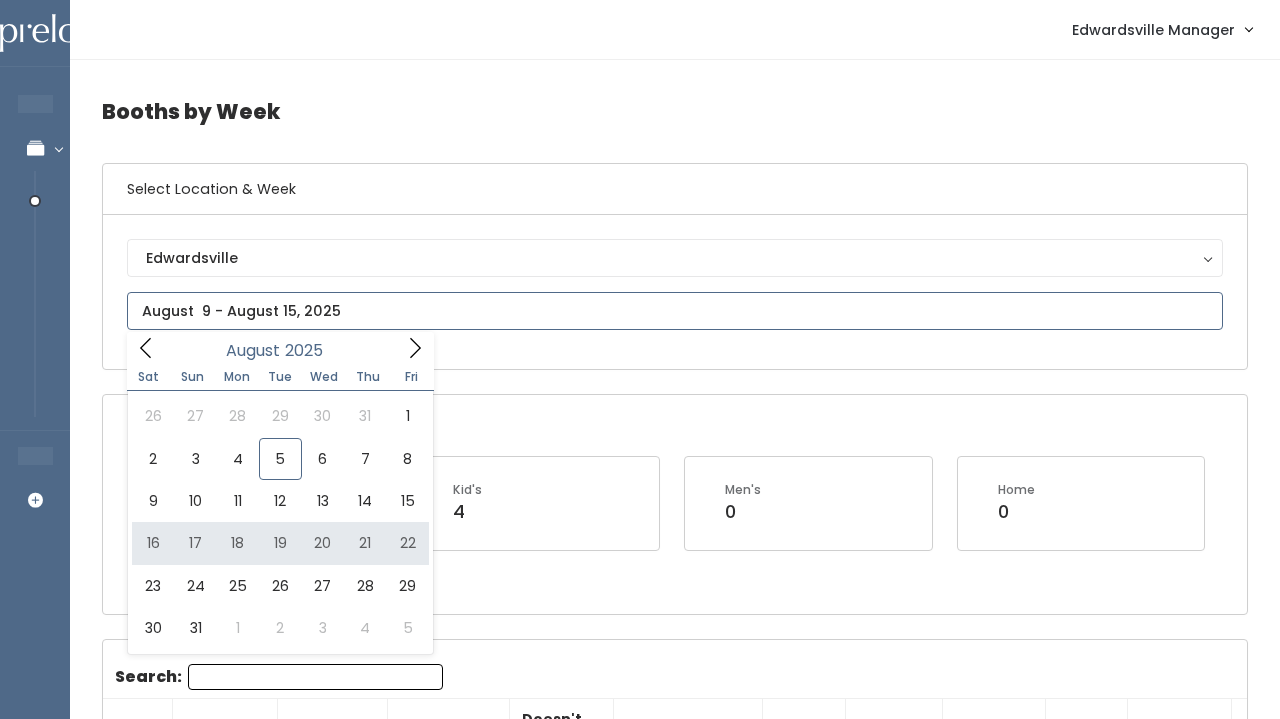 type on "August 16 to August 22" 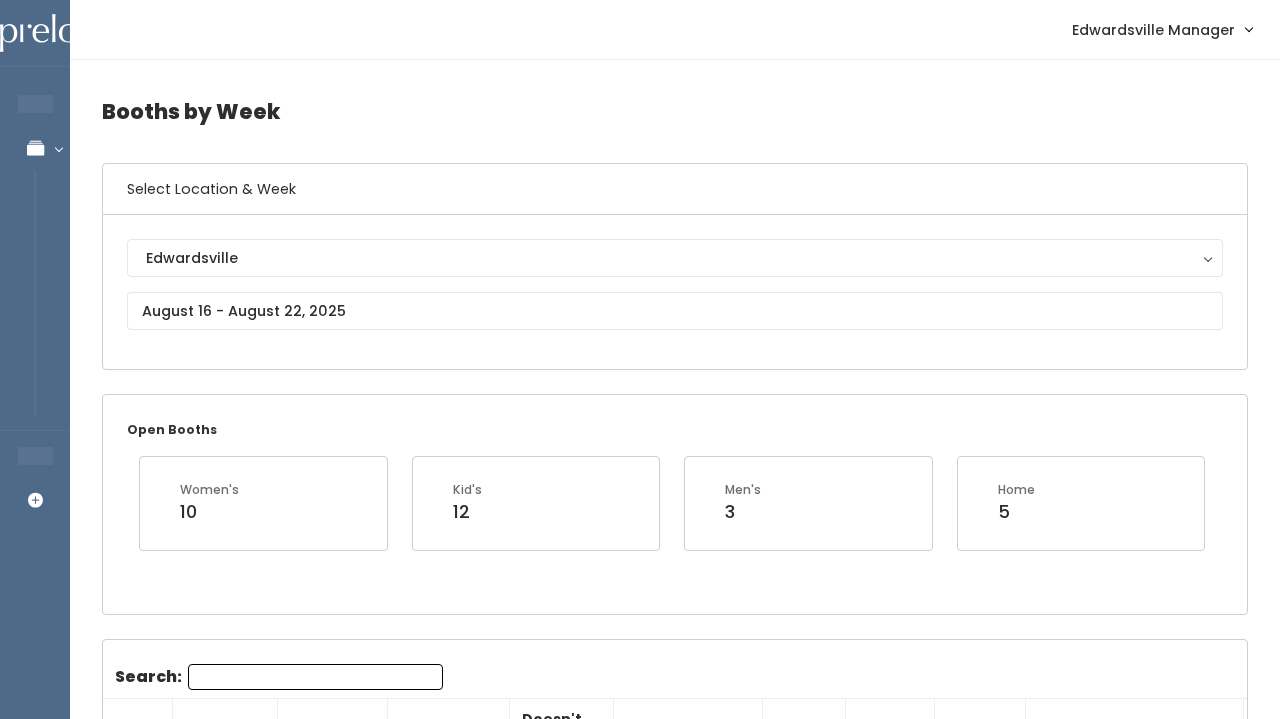 scroll, scrollTop: 194, scrollLeft: 0, axis: vertical 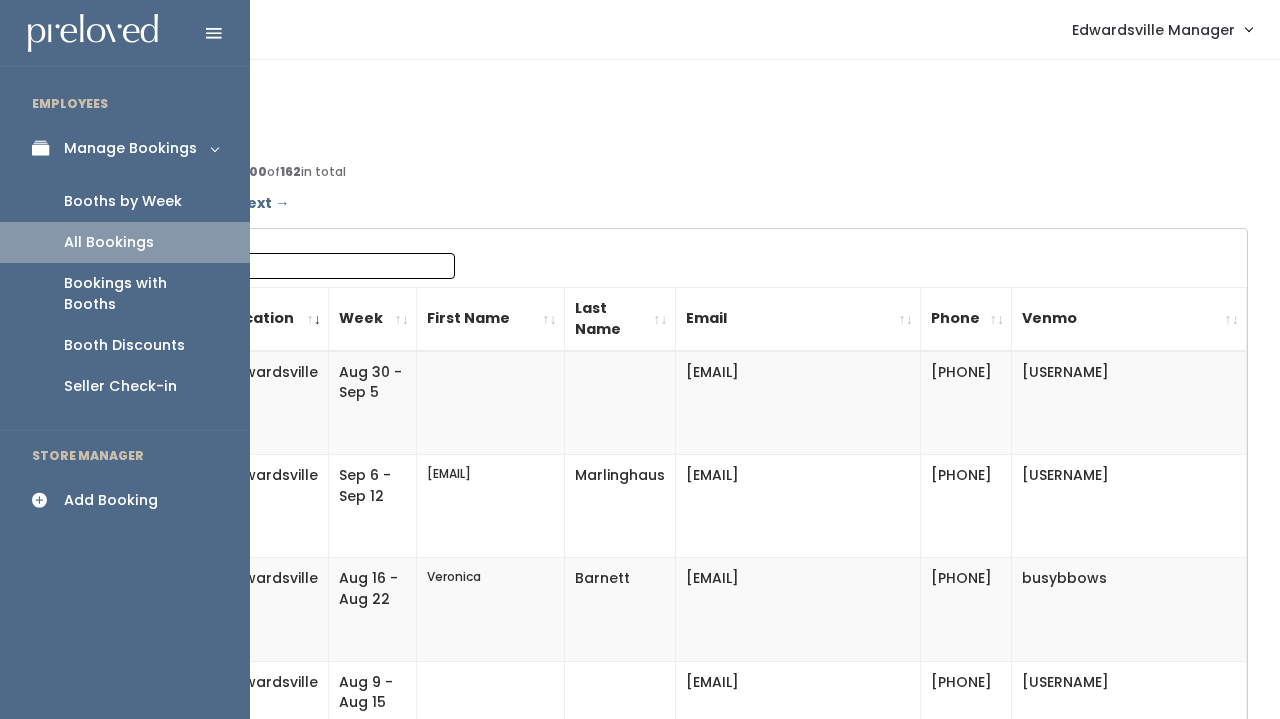 click on "Add Booking" at bounding box center (111, 500) 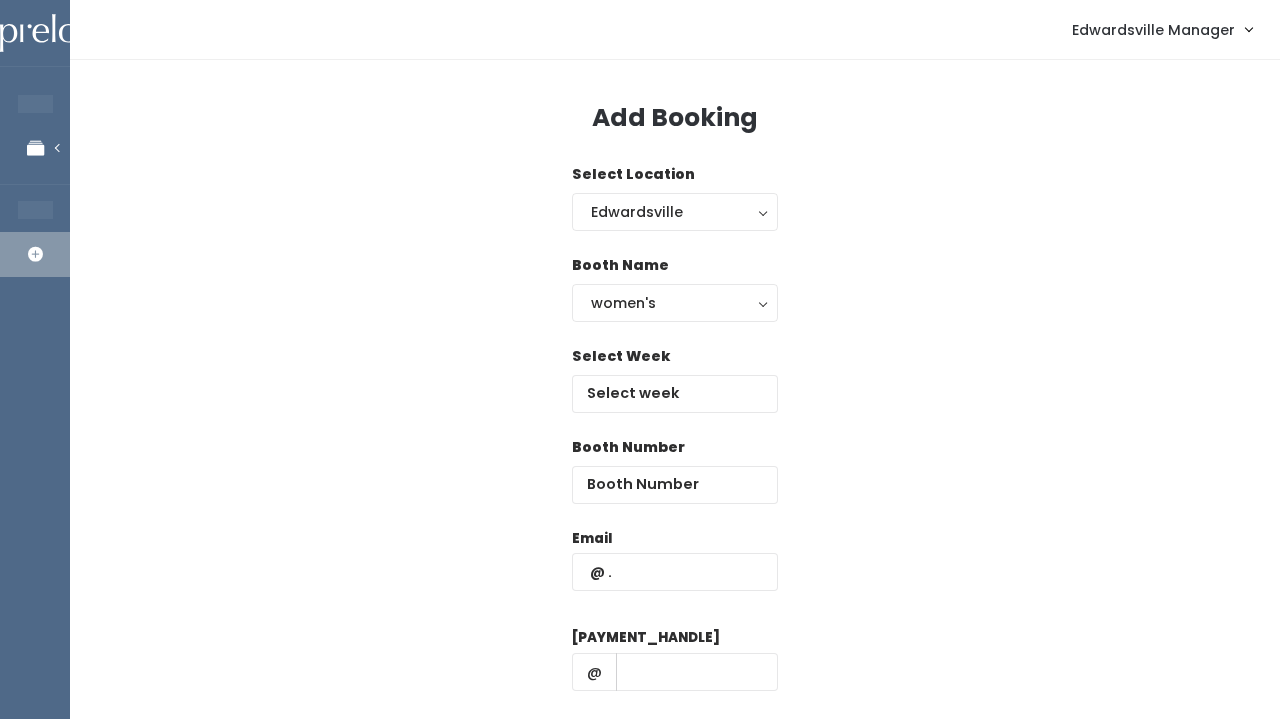 scroll, scrollTop: 0, scrollLeft: 0, axis: both 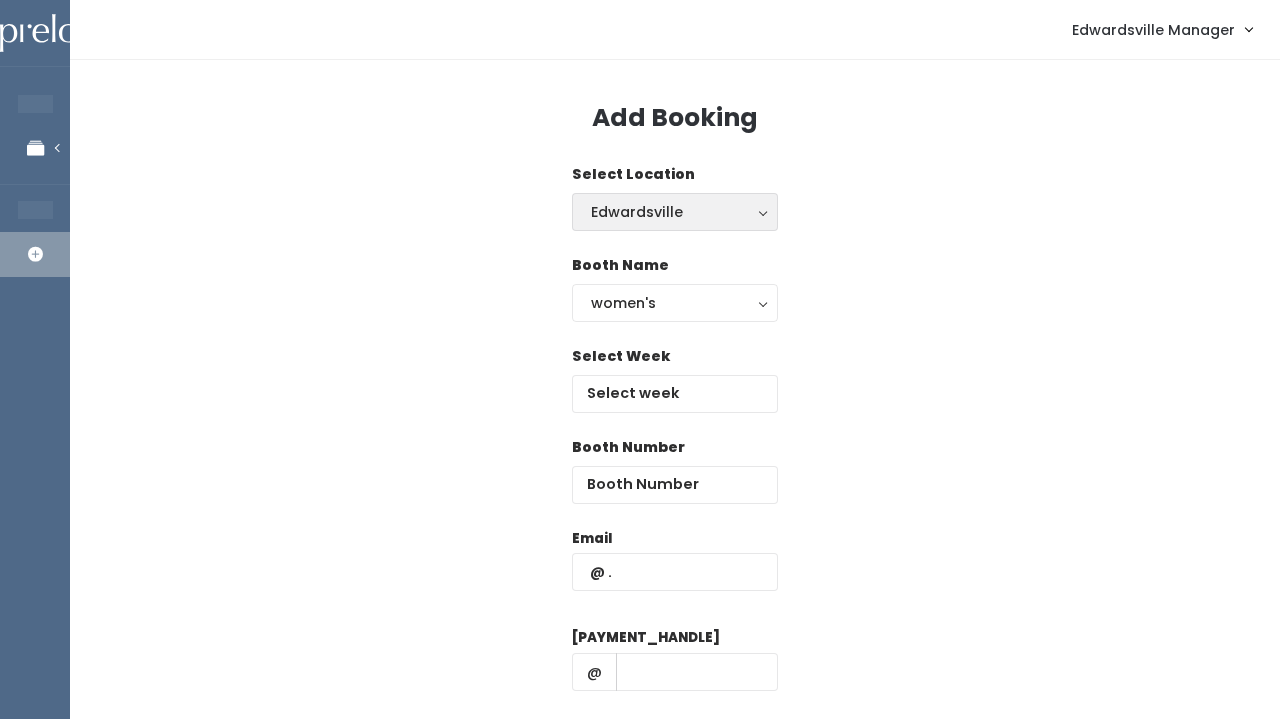 click on "Edwardsville" at bounding box center [675, 212] 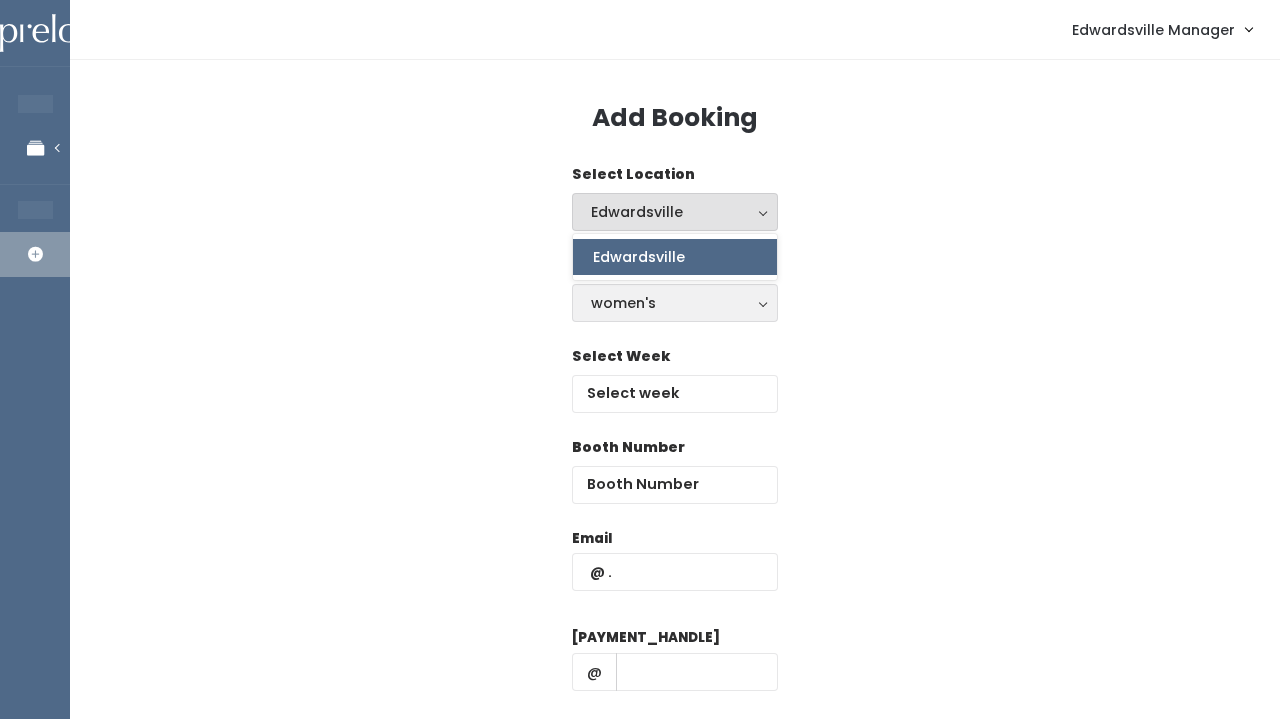 click on "women's" at bounding box center [675, 303] 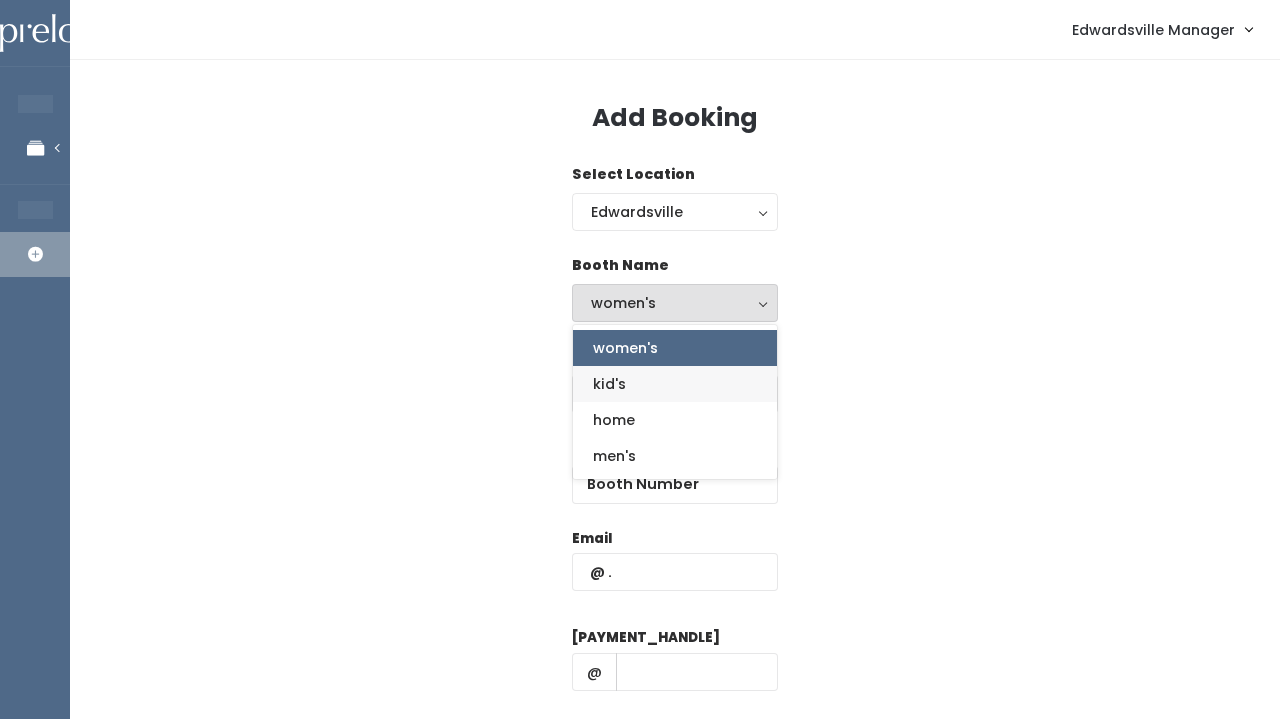 click on "kid's" at bounding box center (609, 384) 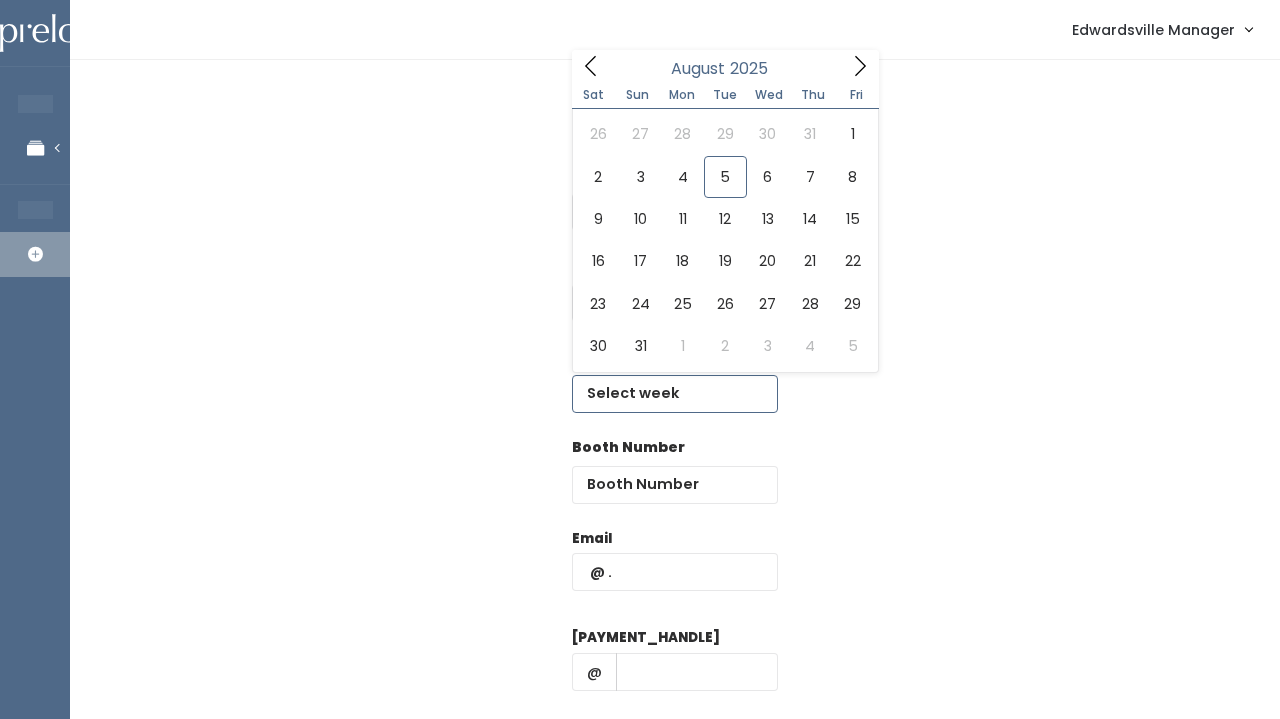 click at bounding box center [675, 394] 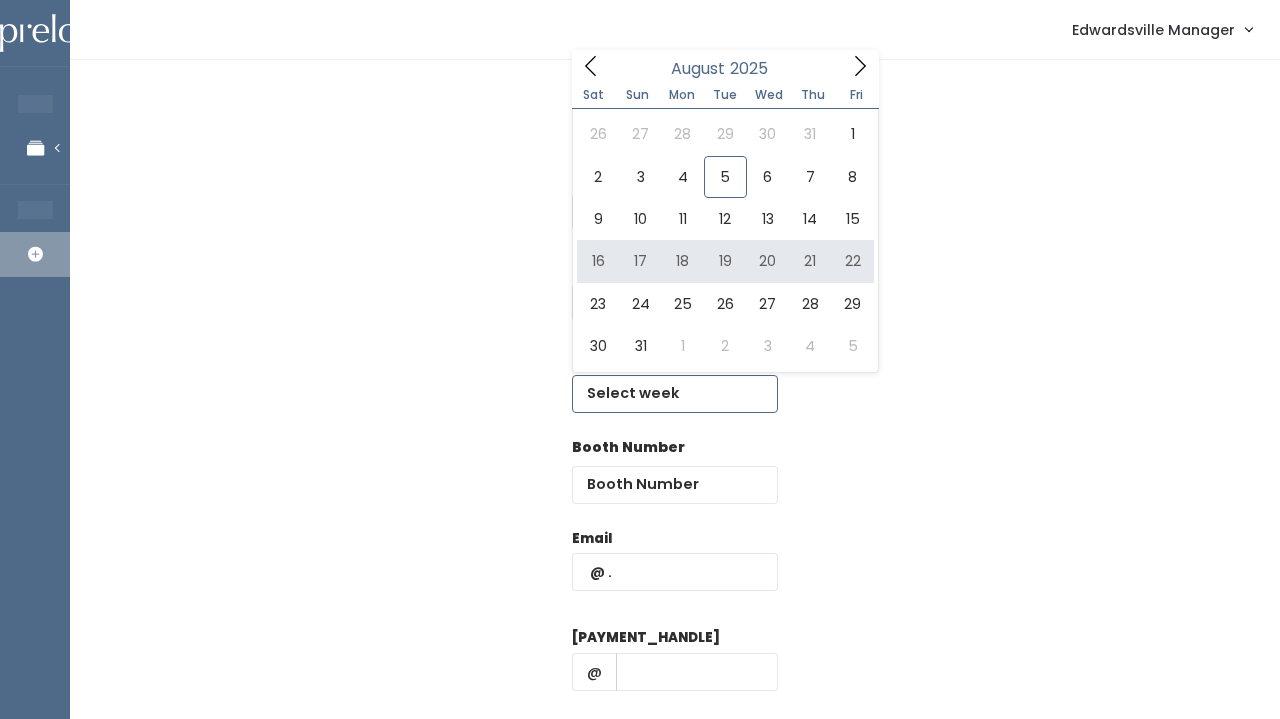 type on "[MONTH] [NUMBER] to [MONTH] [NUMBER]" 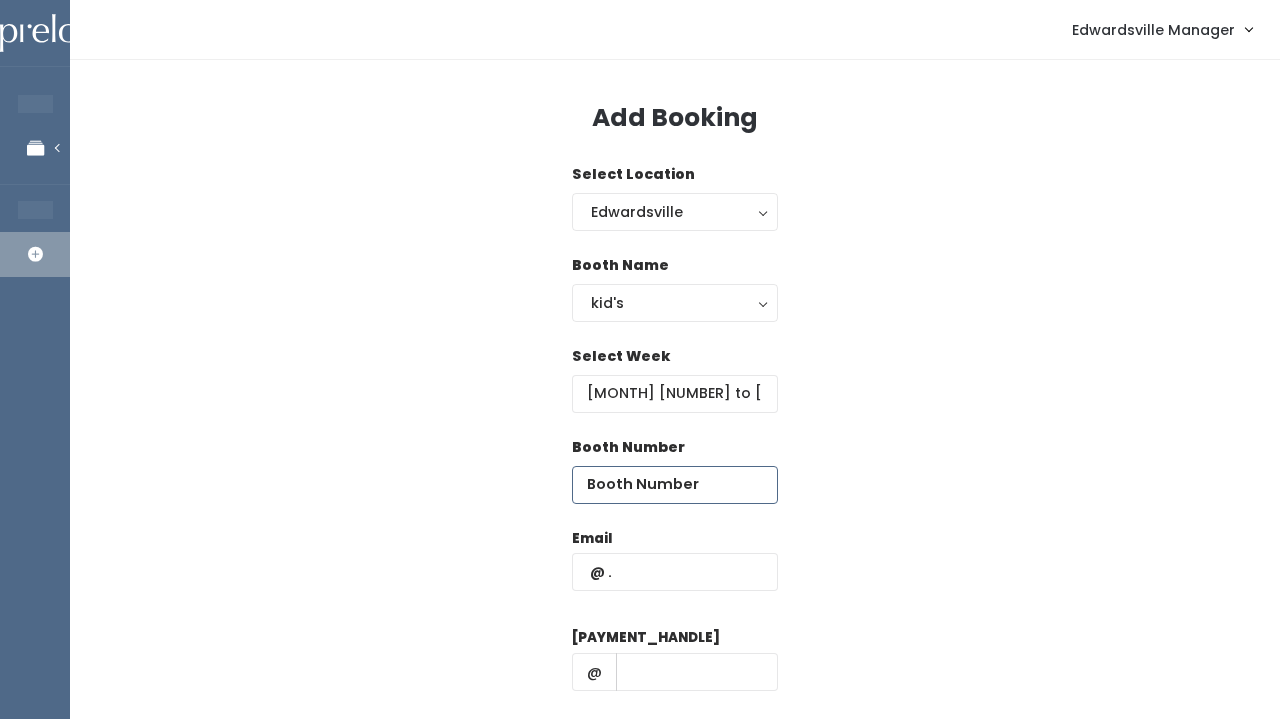 click at bounding box center (675, 485) 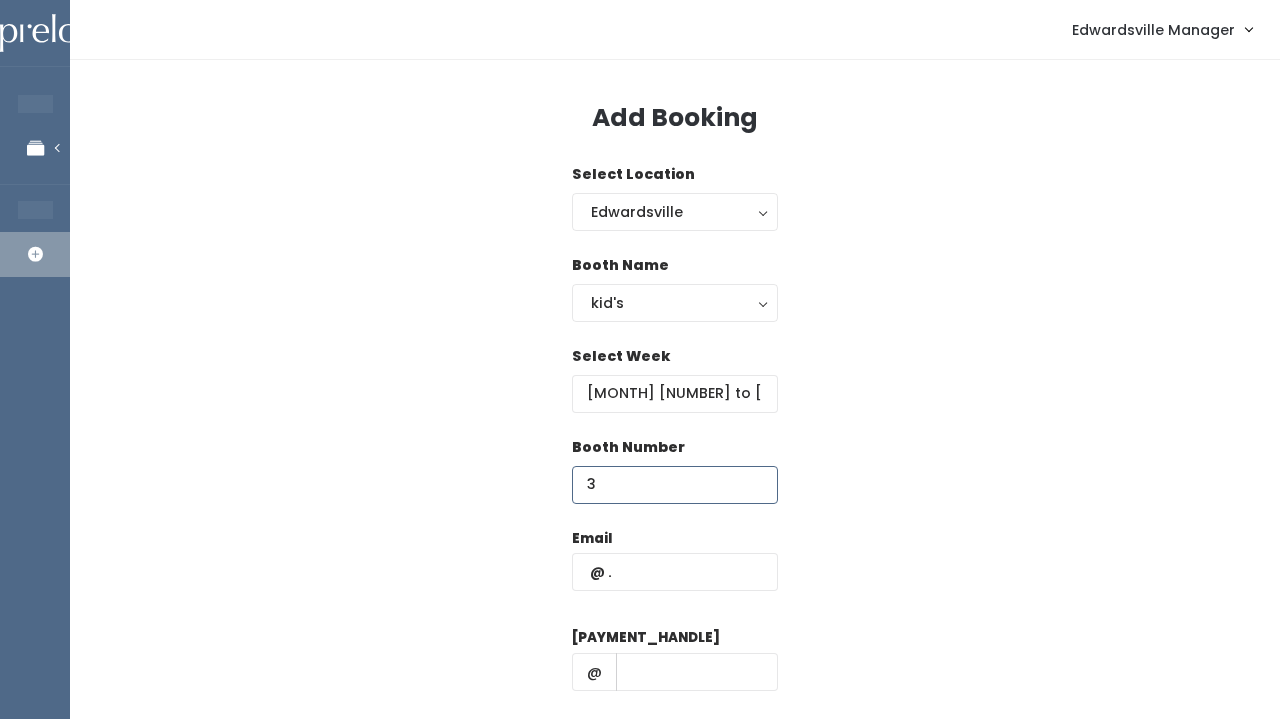 type on "3" 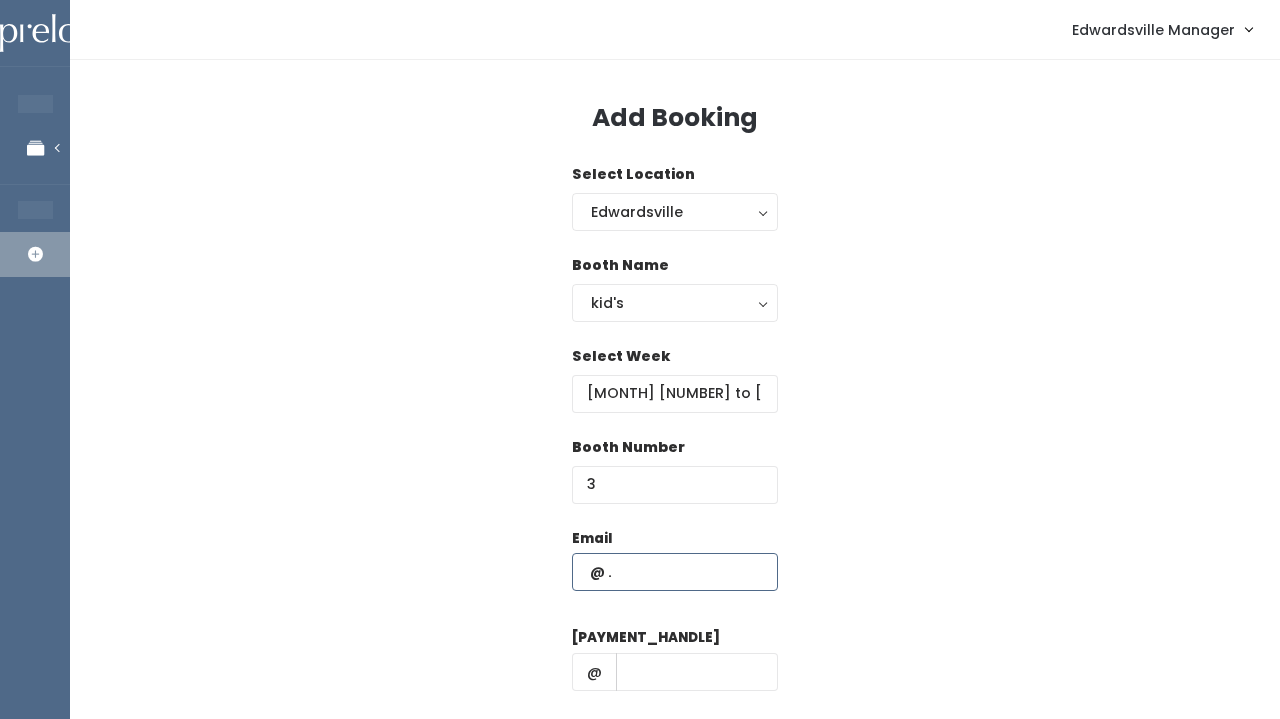 paste on "[USERNAME]@[DOMAIN]" 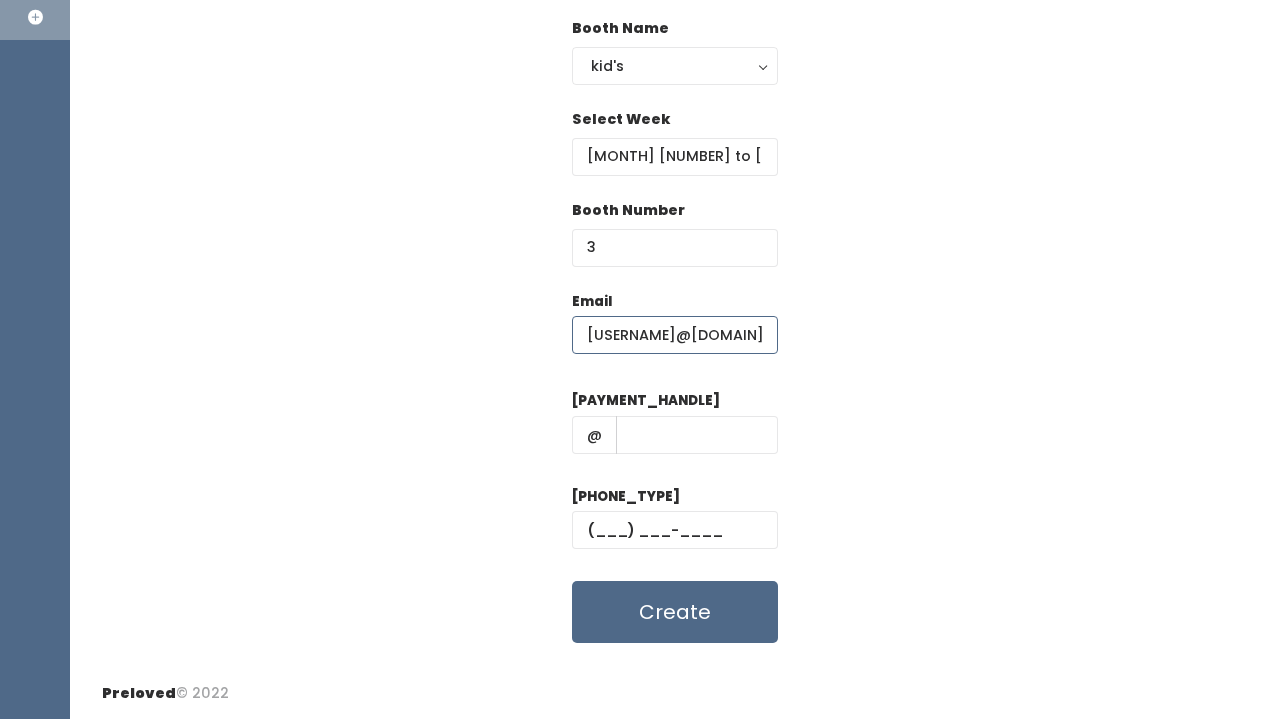 scroll, scrollTop: 236, scrollLeft: 0, axis: vertical 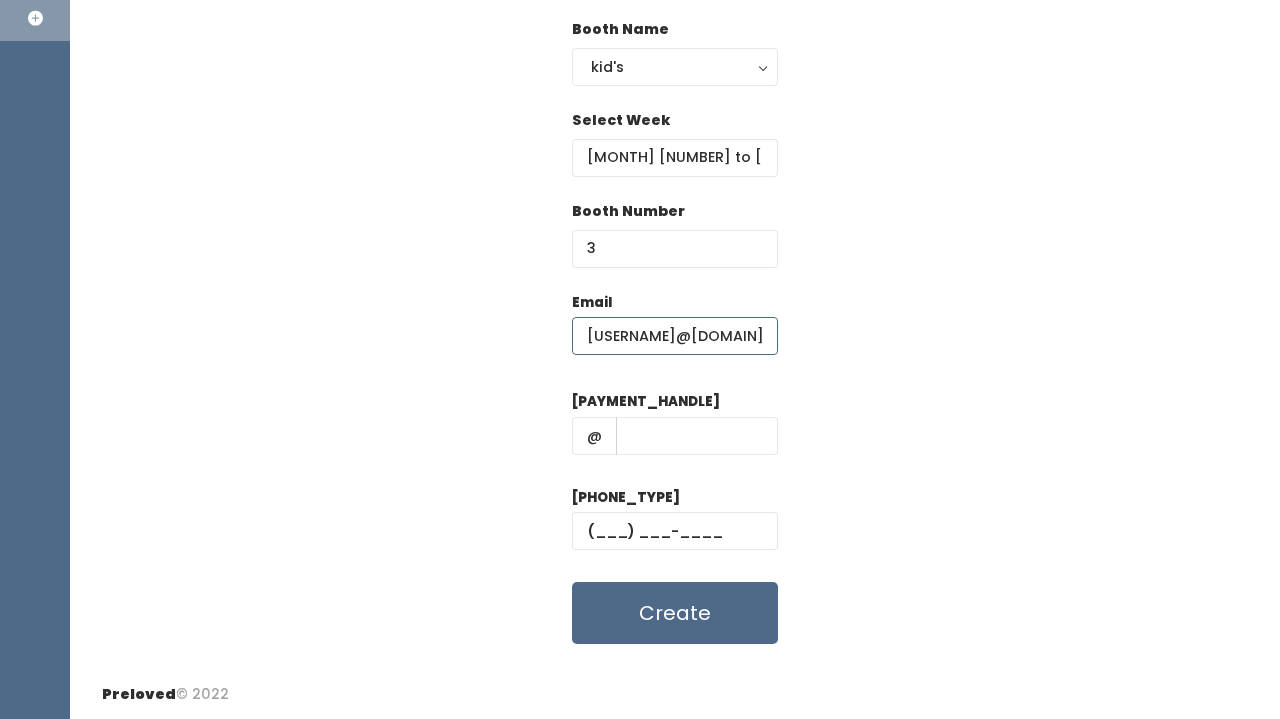 type on "[USERNAME]@[DOMAIN]" 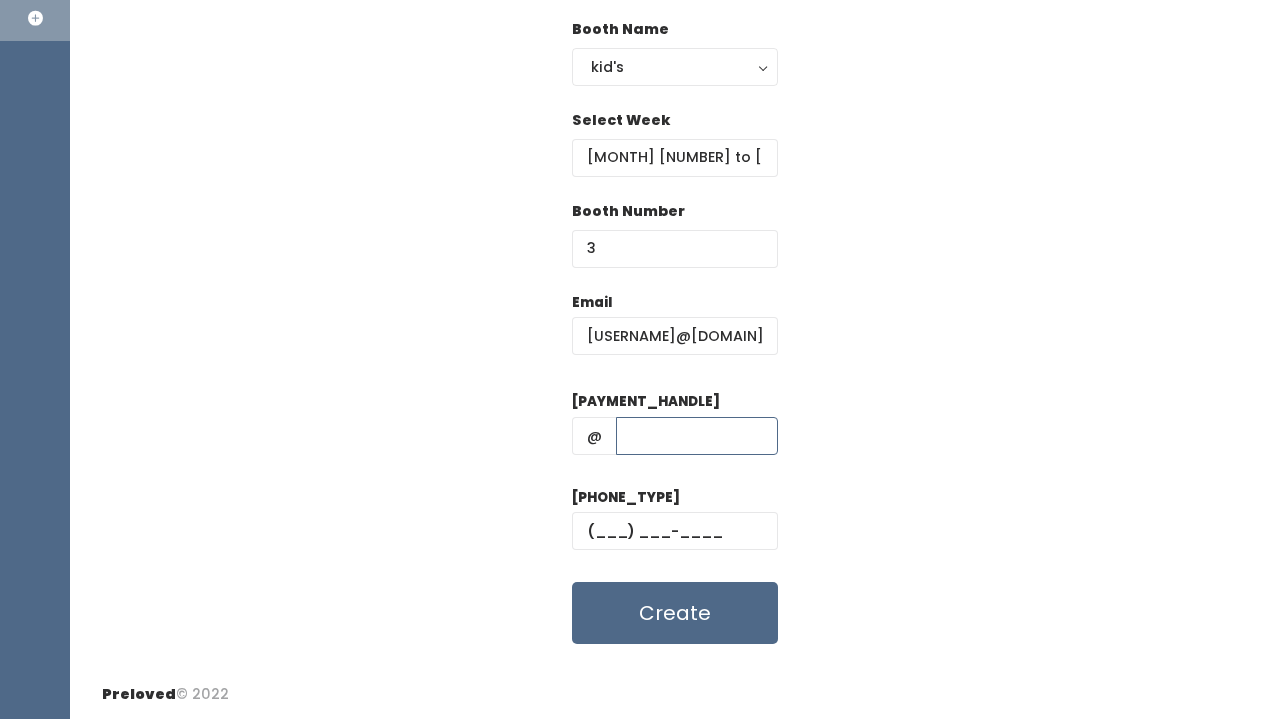 click at bounding box center (697, 436) 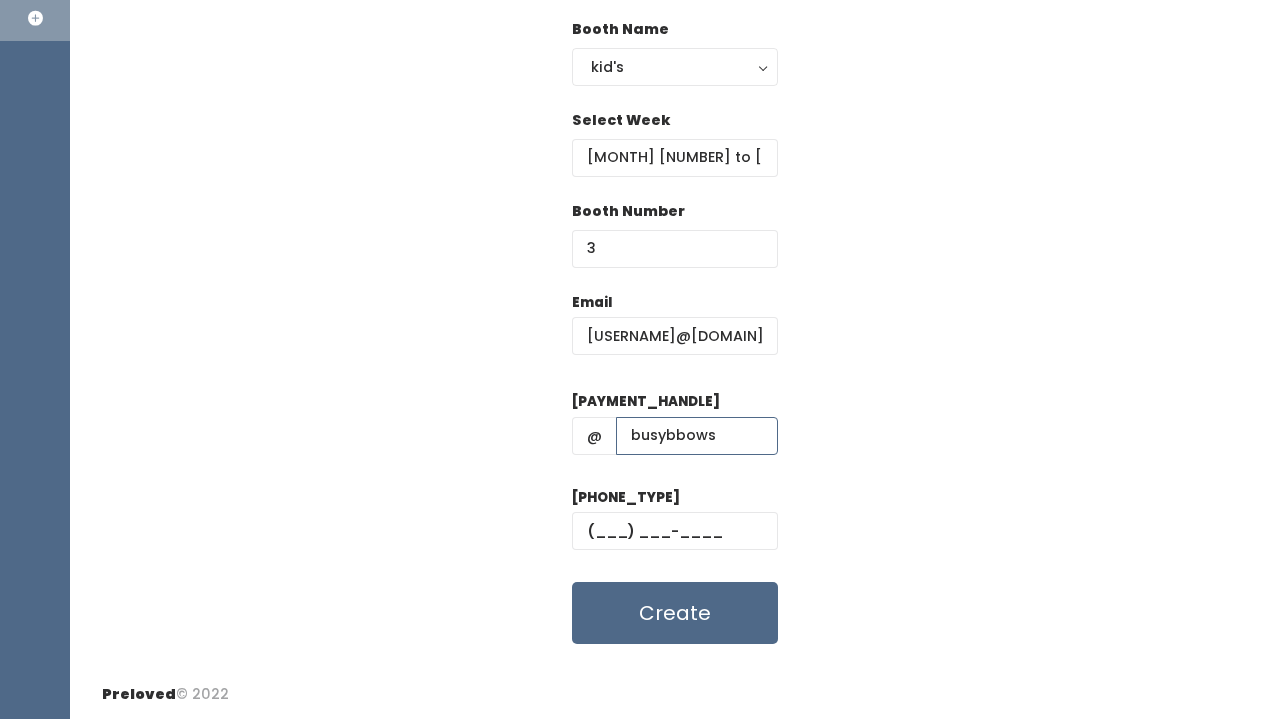 type on "busybbows" 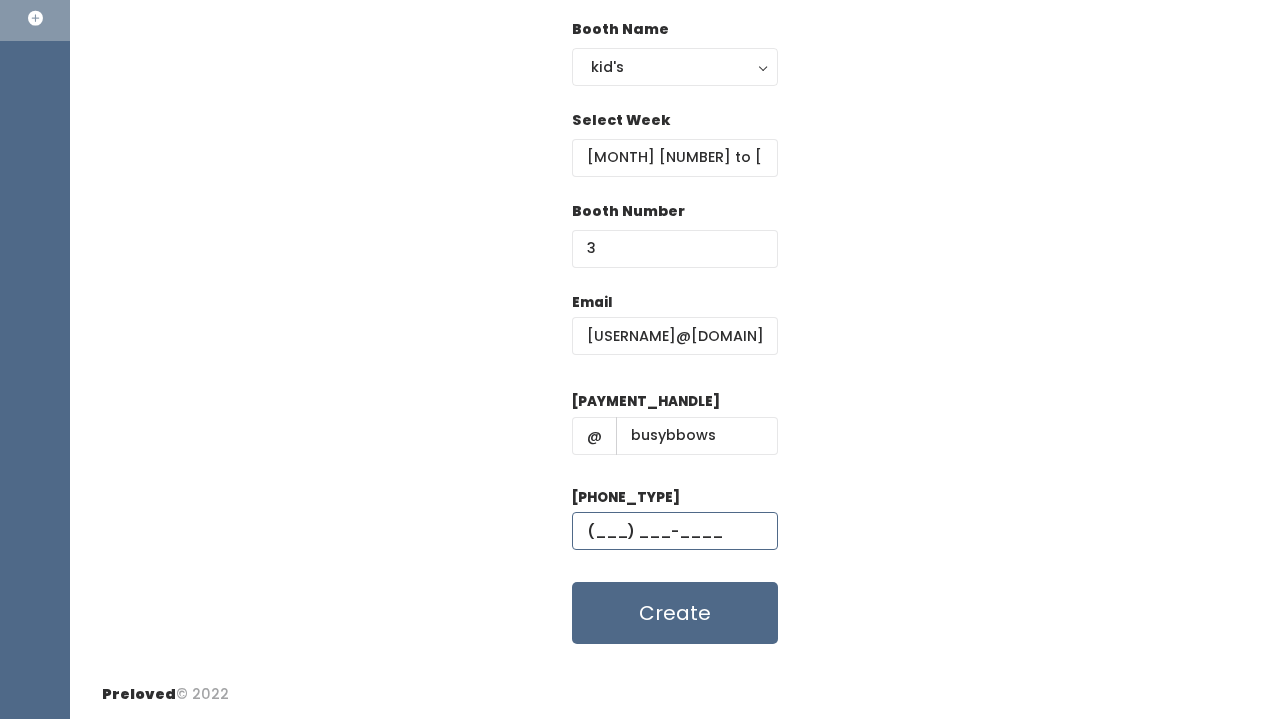 paste on "[PHONE]" 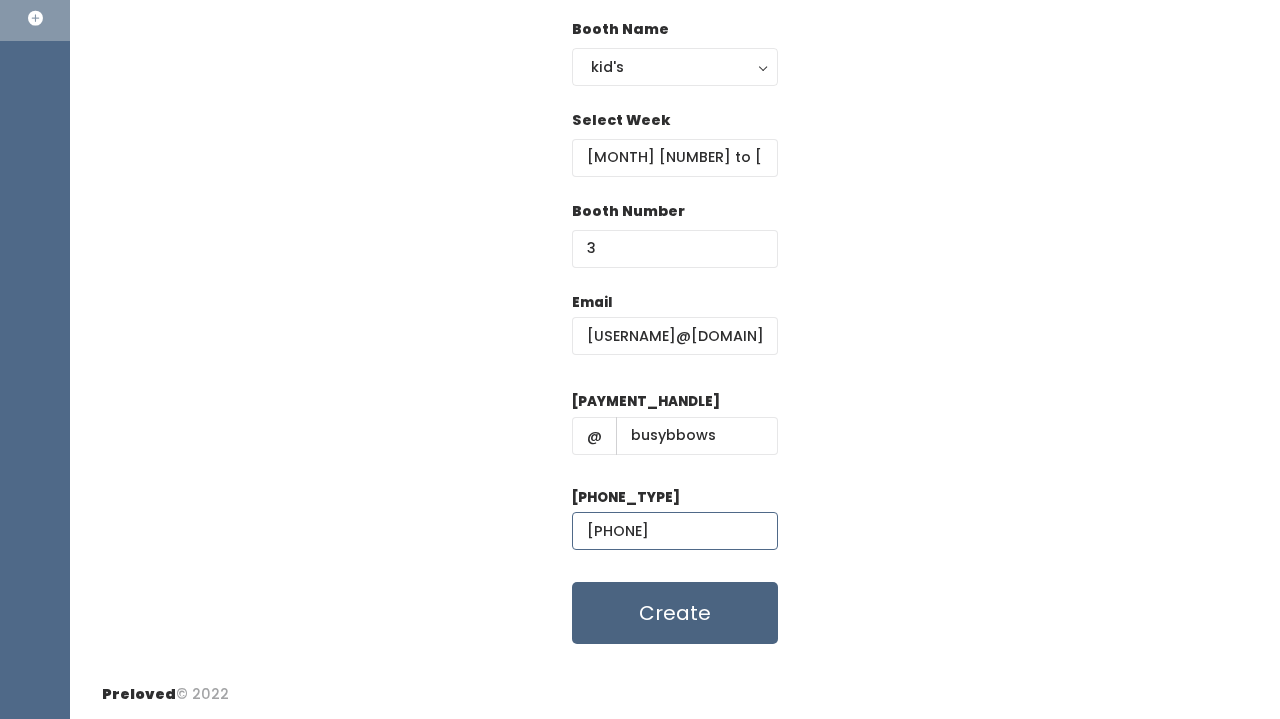 type on "[PHONE]" 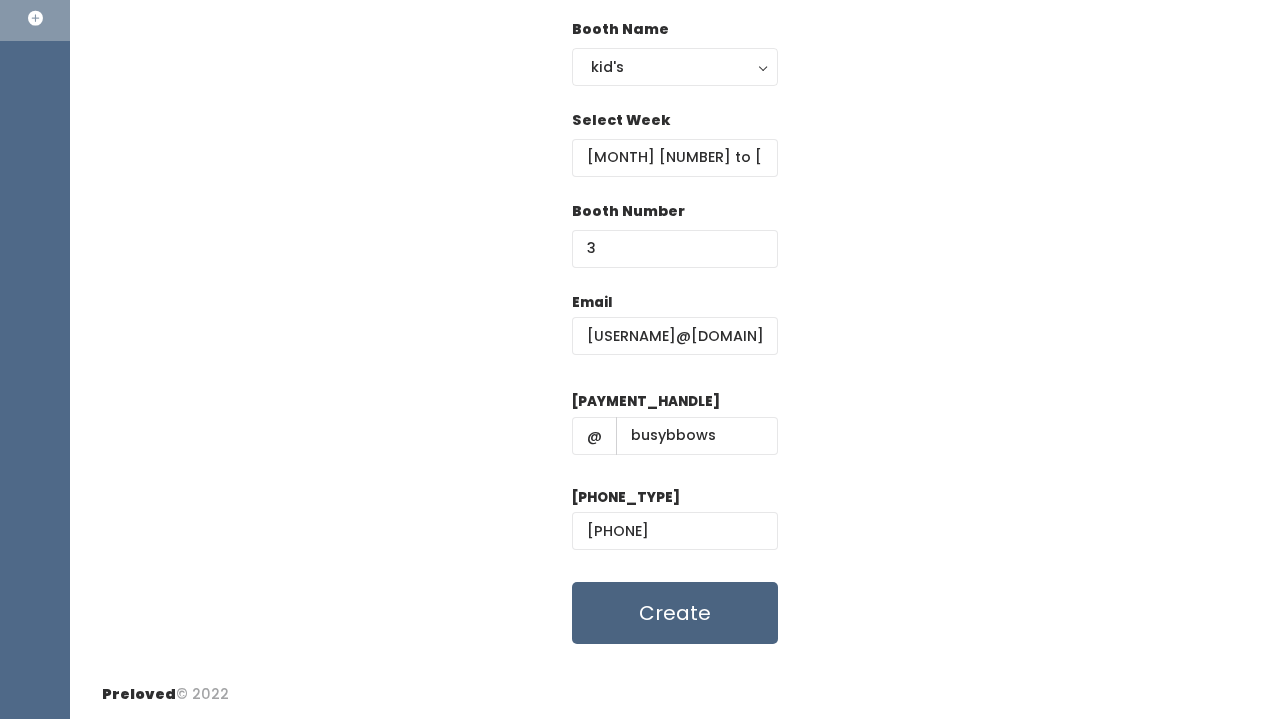 click on "Create" at bounding box center (675, 613) 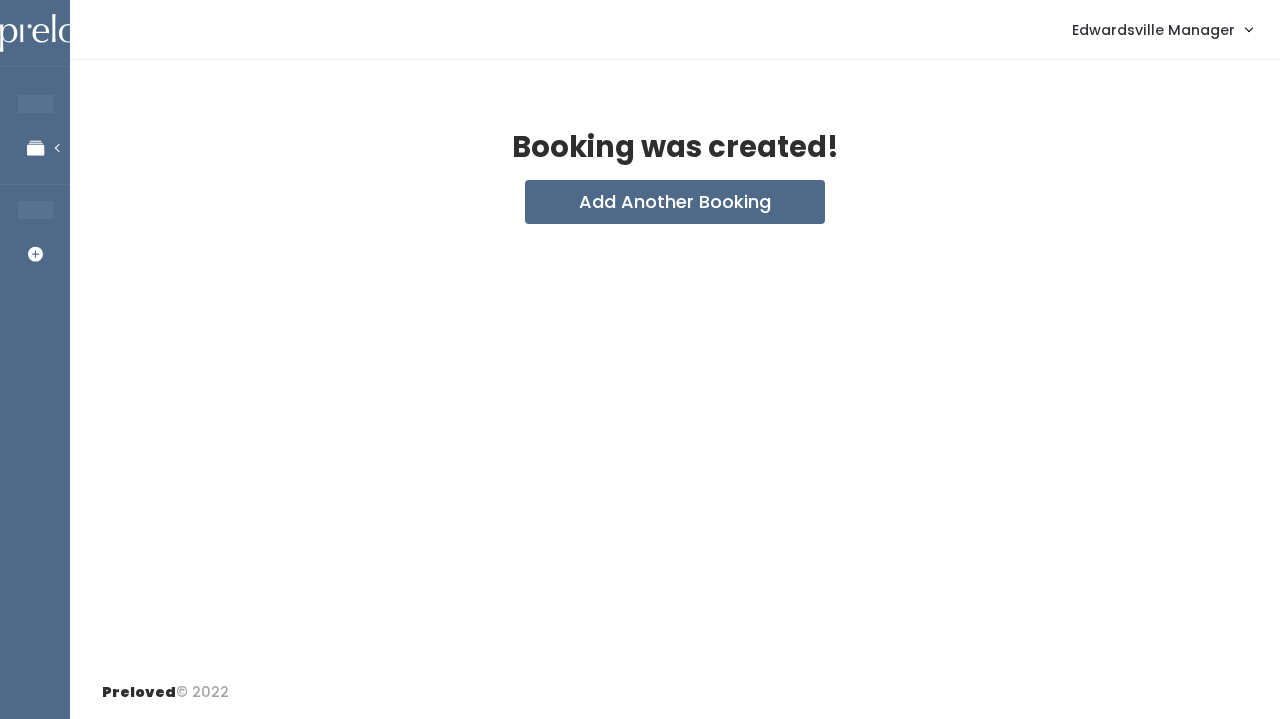 scroll, scrollTop: 0, scrollLeft: 0, axis: both 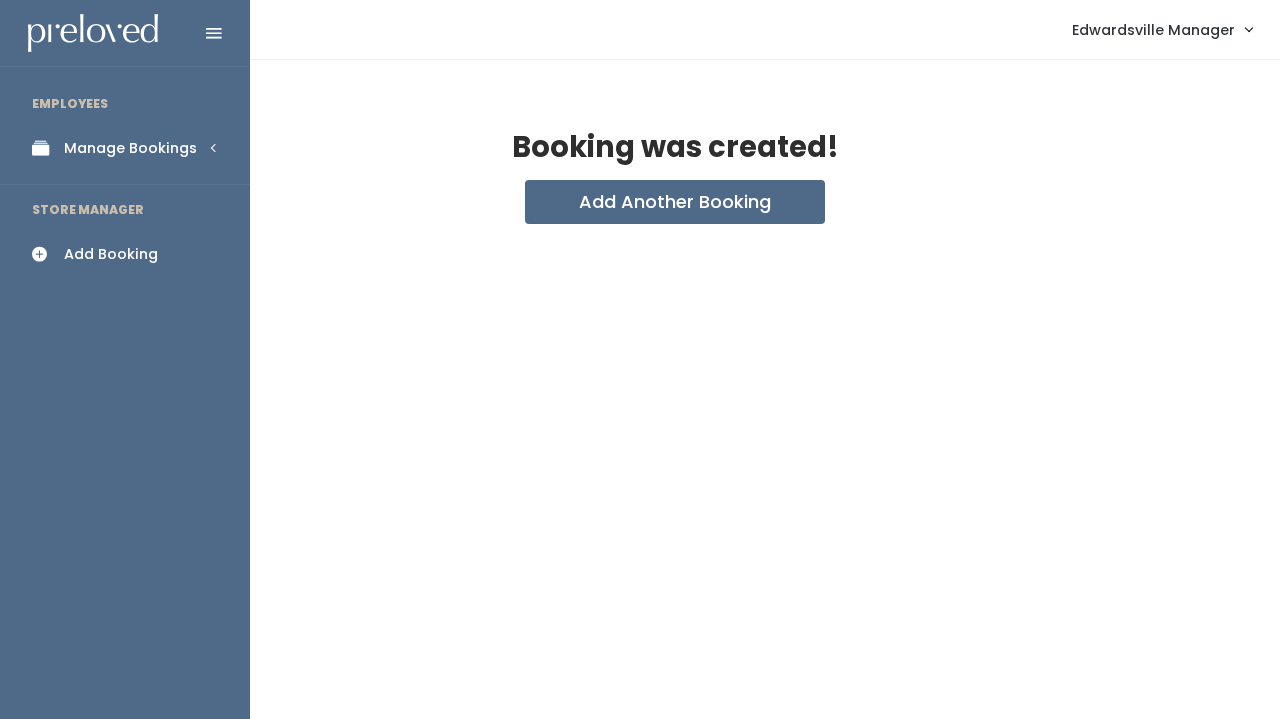 click on "Manage Bookings" at bounding box center [130, 148] 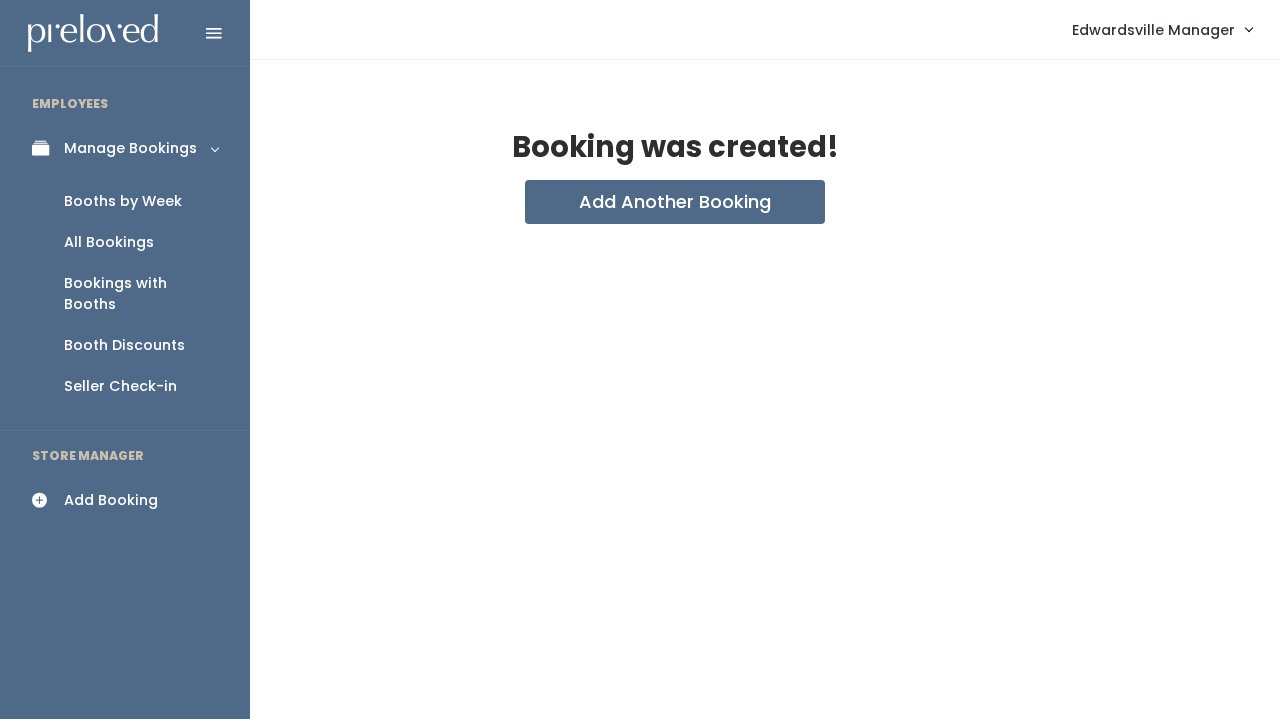click on "All Bookings" at bounding box center [109, 242] 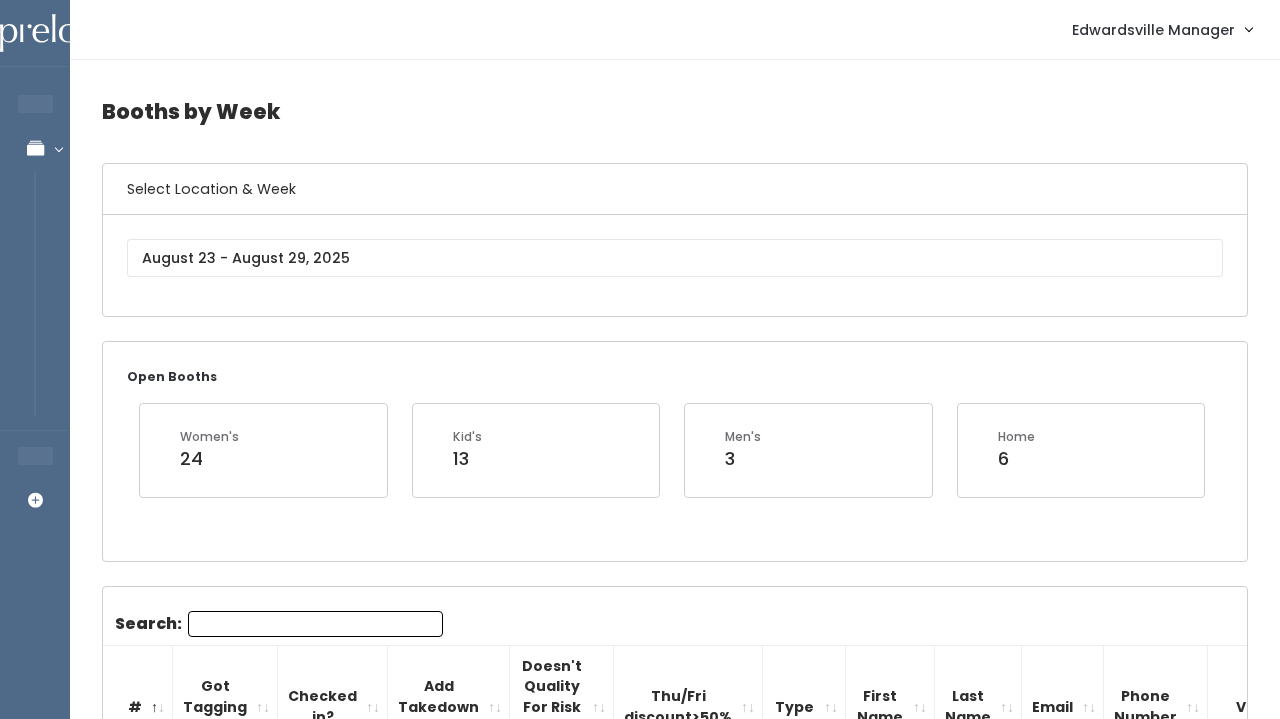 scroll, scrollTop: 0, scrollLeft: 0, axis: both 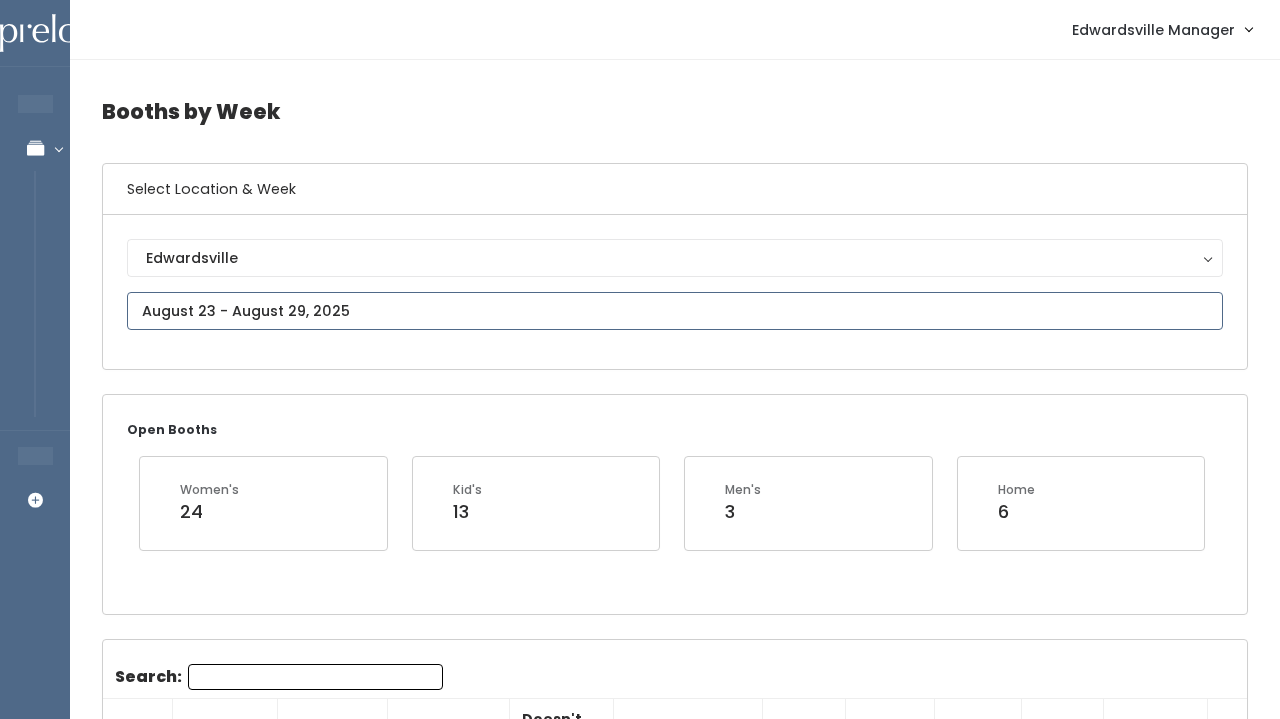 click at bounding box center (675, 311) 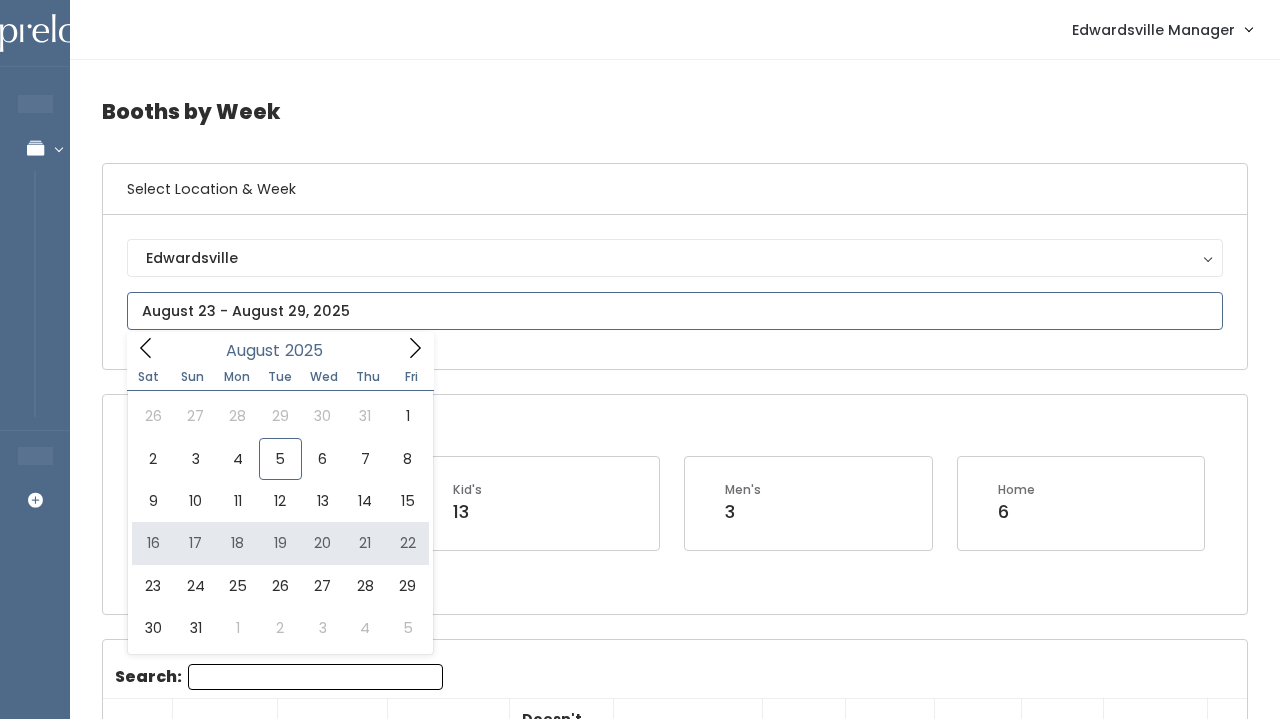 type on "August 16 to August 22" 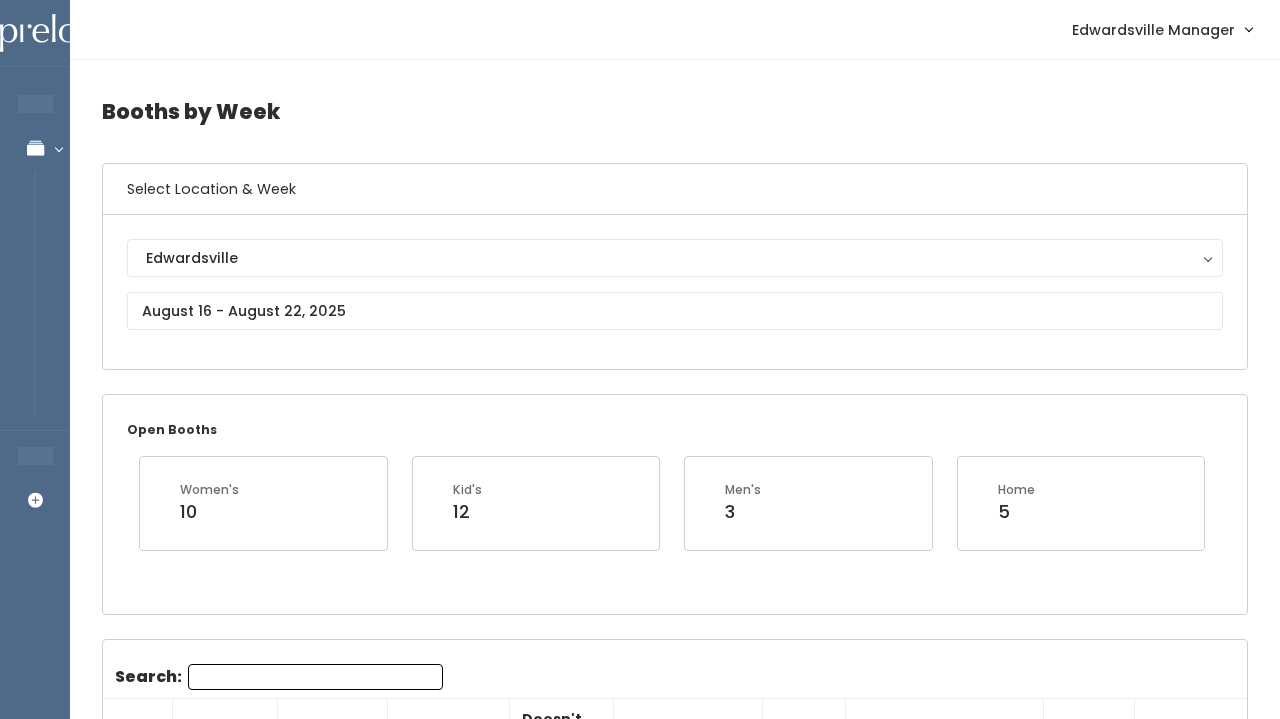 scroll, scrollTop: 0, scrollLeft: 0, axis: both 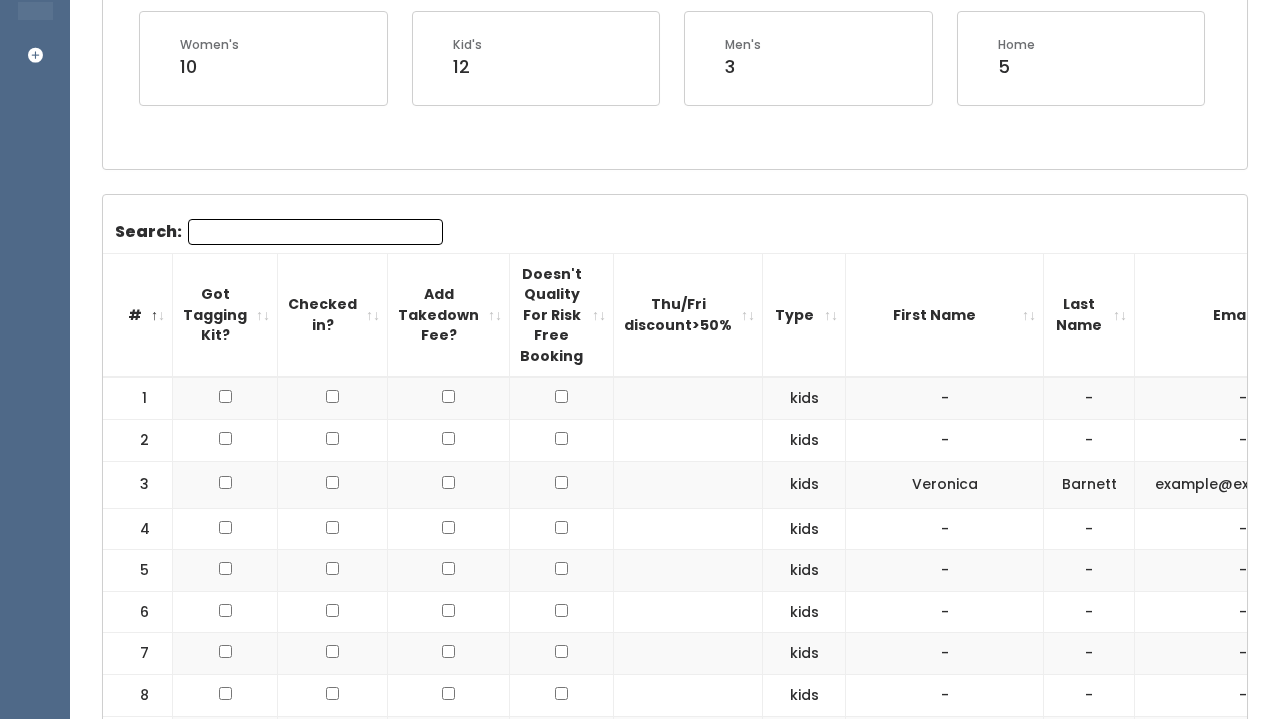 click on "Search:" at bounding box center [315, 232] 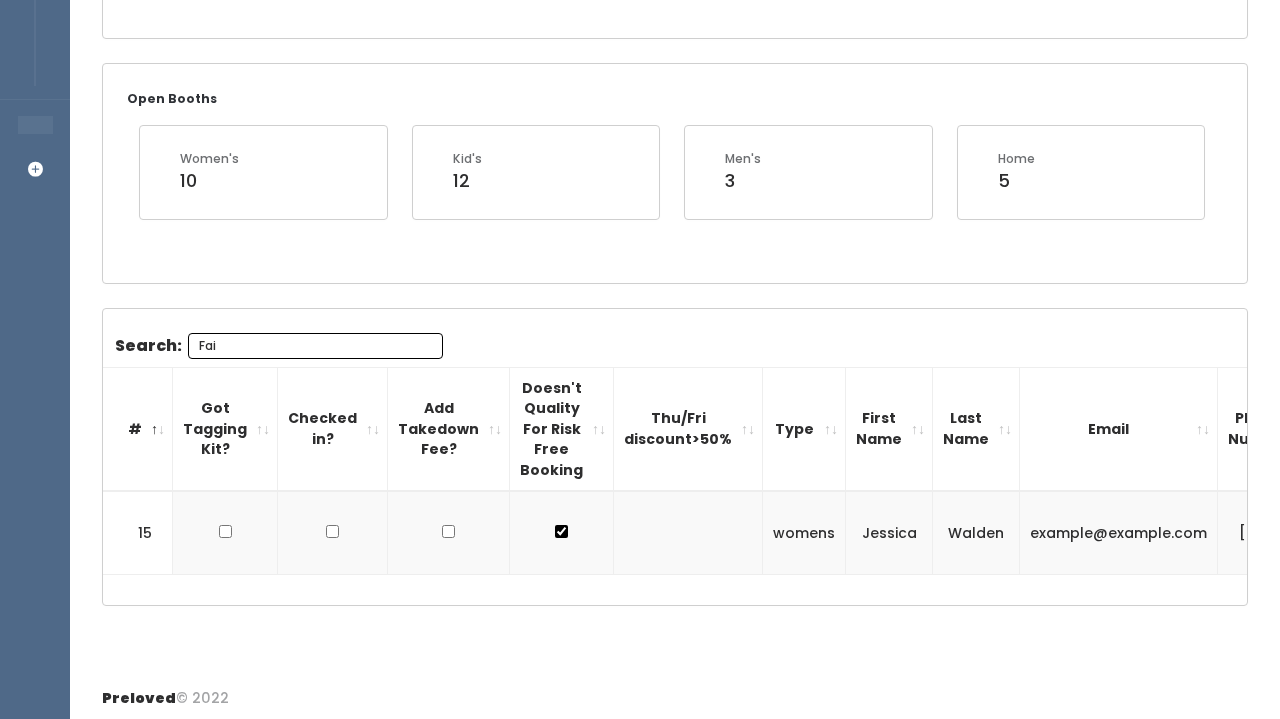 scroll, scrollTop: 292, scrollLeft: 0, axis: vertical 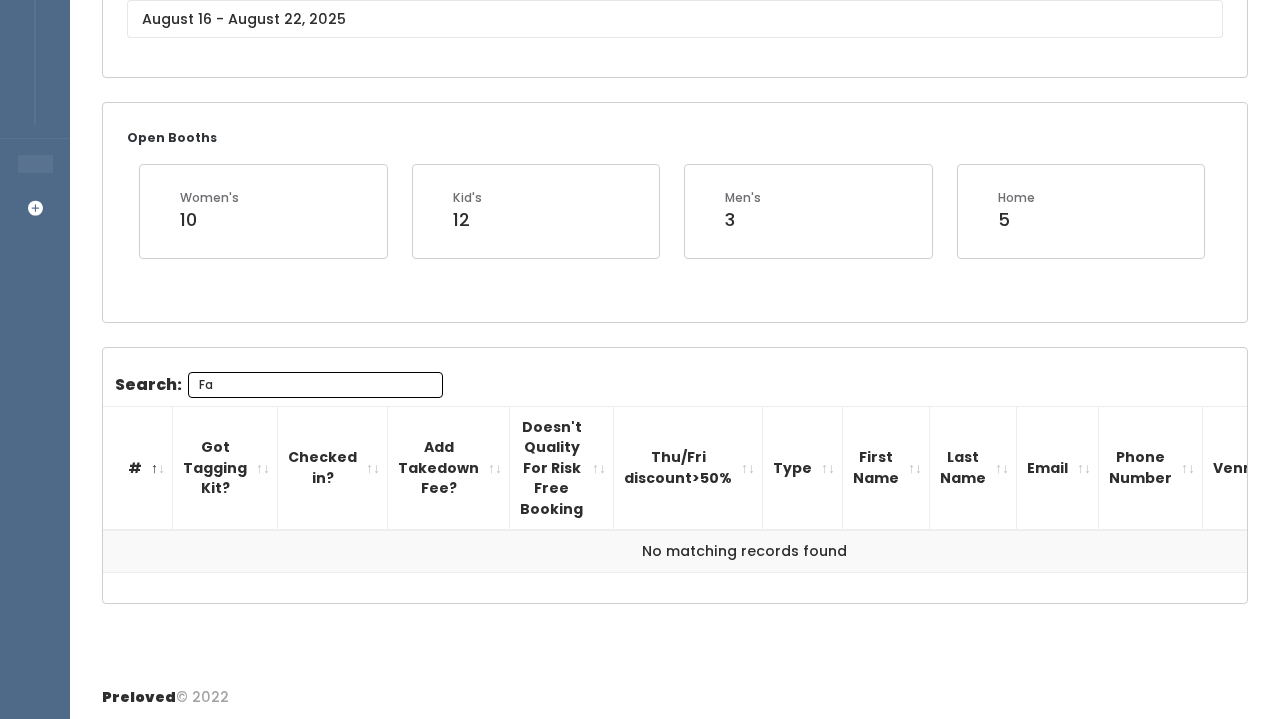 type on "F" 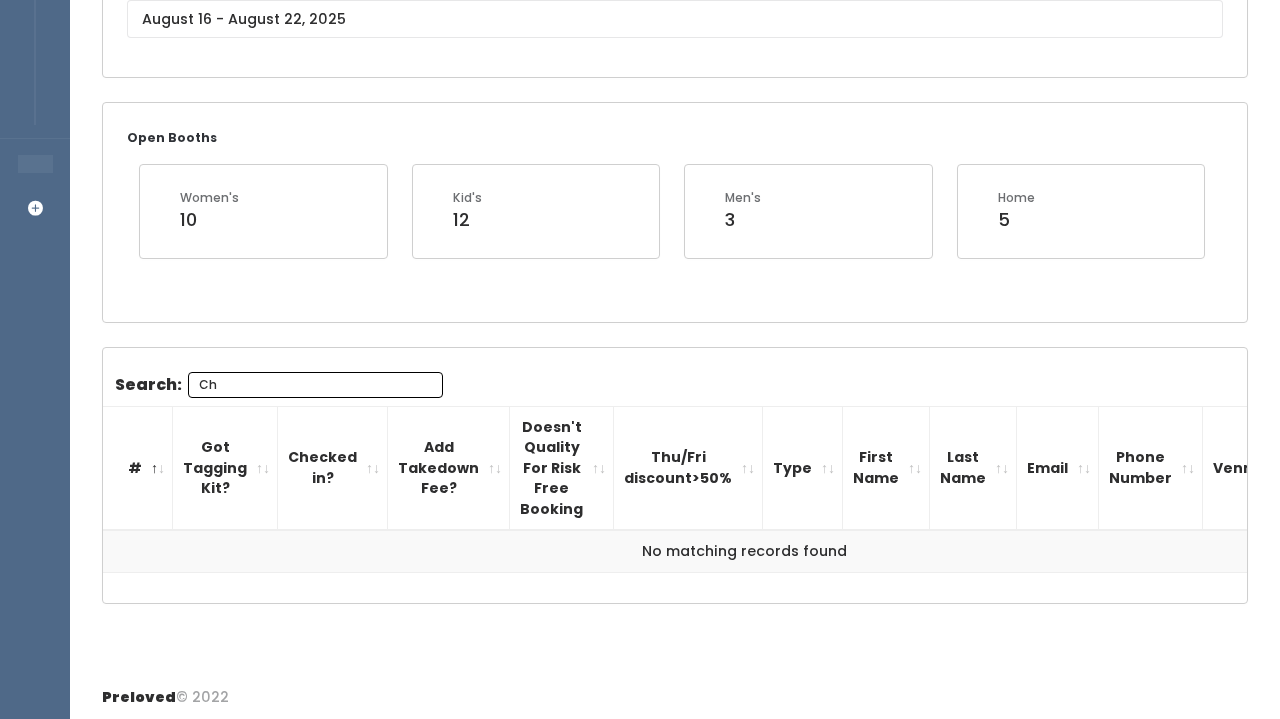 type on "C" 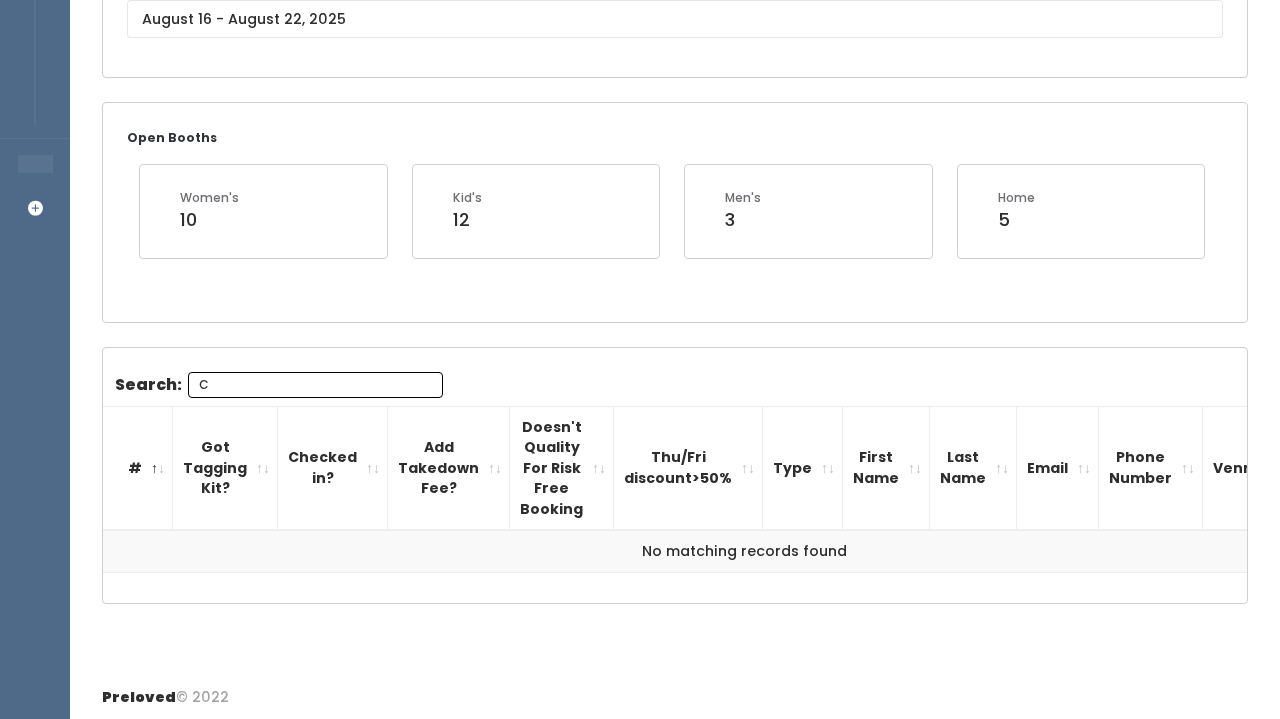 type 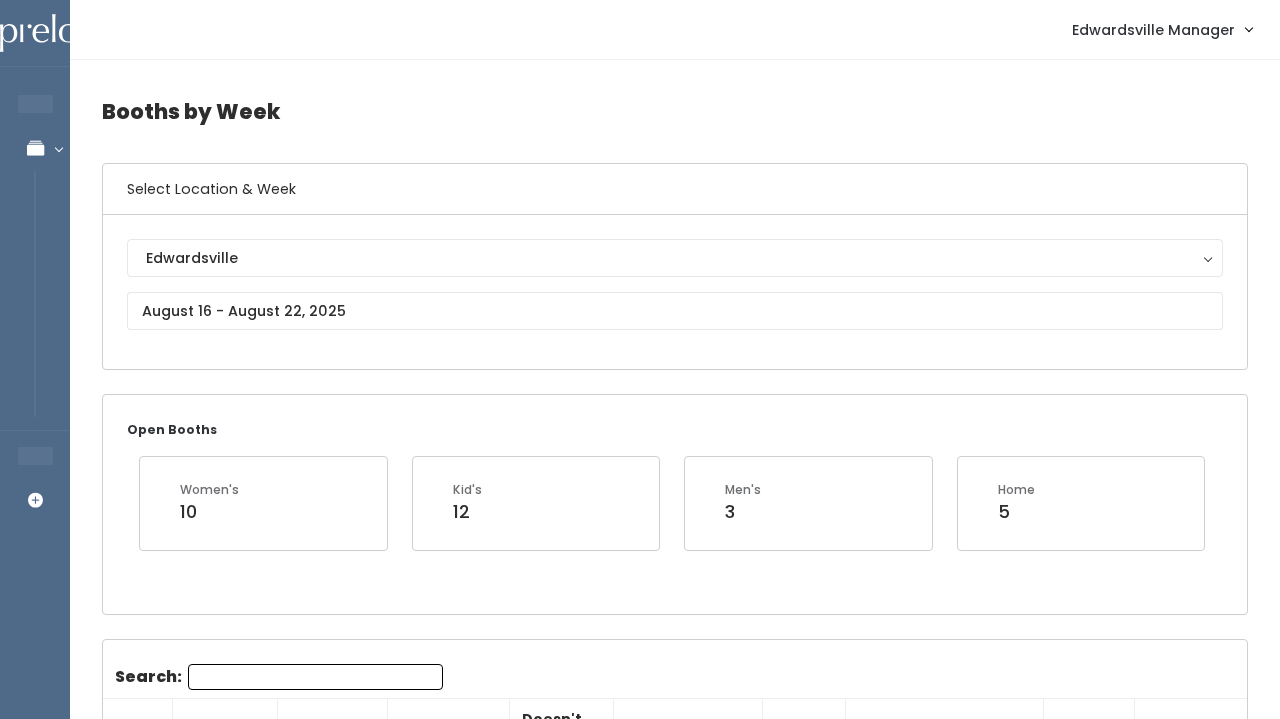 scroll, scrollTop: 0, scrollLeft: 0, axis: both 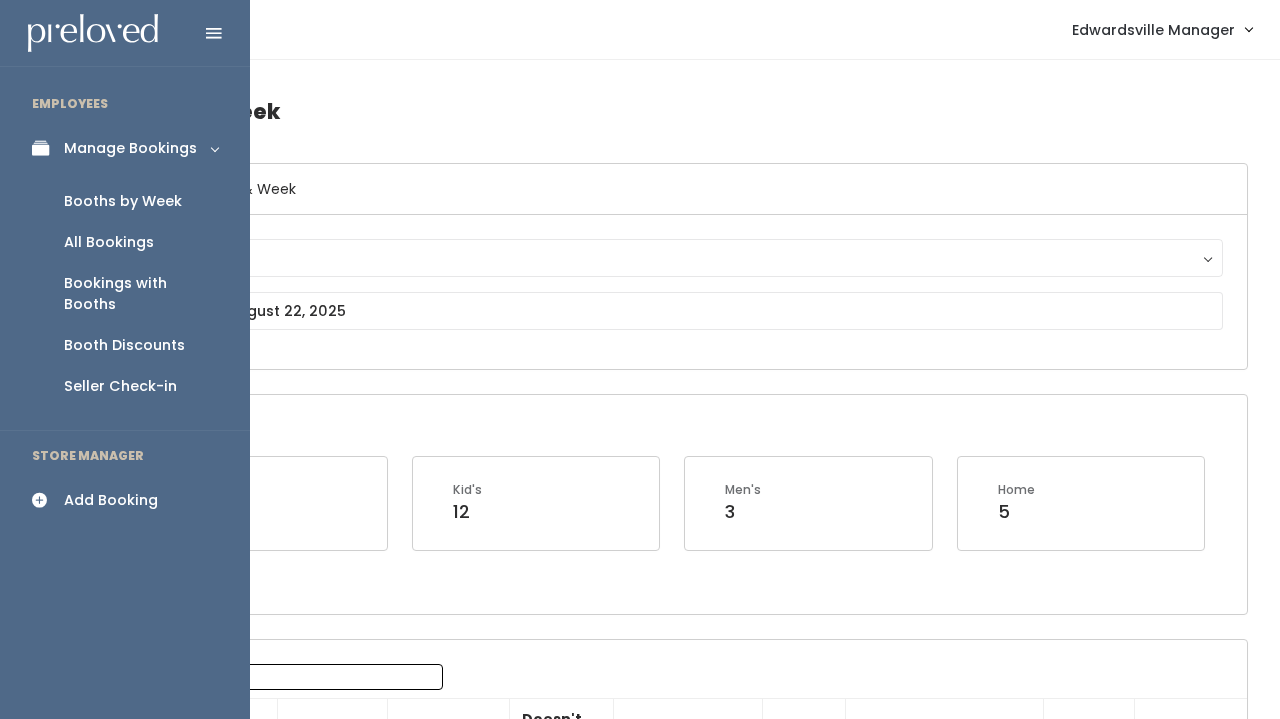 click on "Booths by Week" at bounding box center [123, 201] 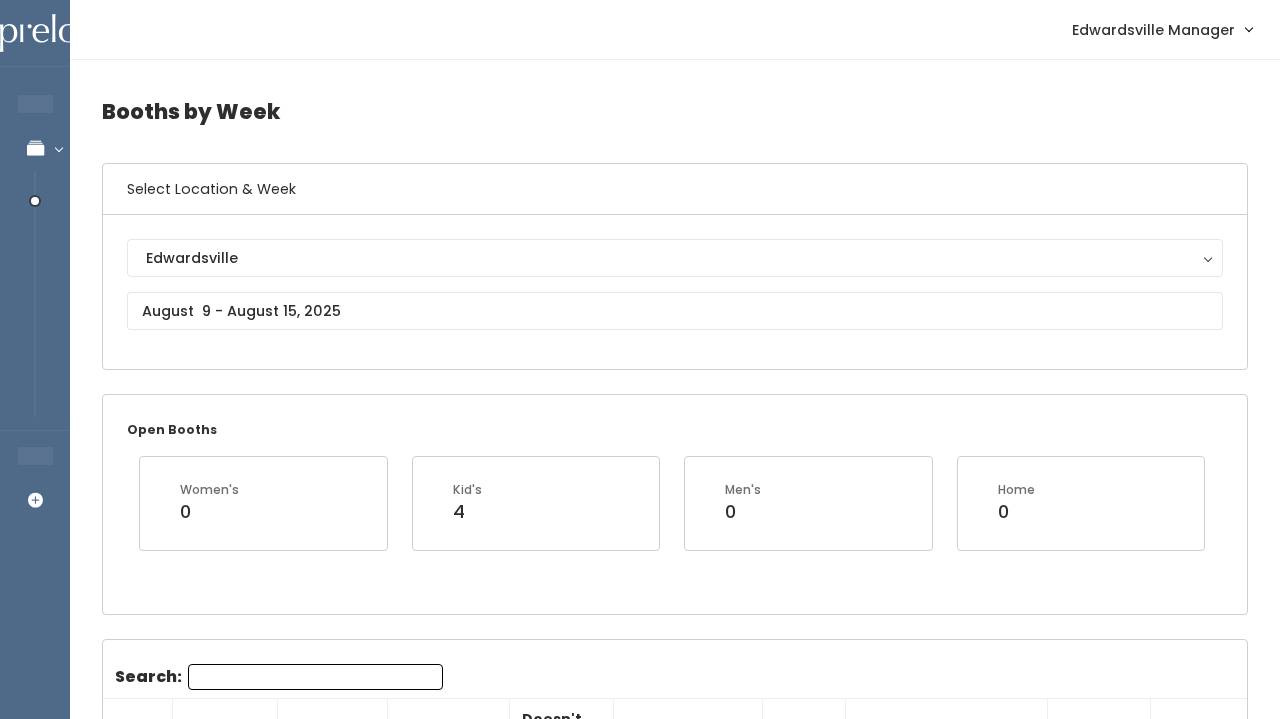 scroll, scrollTop: 0, scrollLeft: 0, axis: both 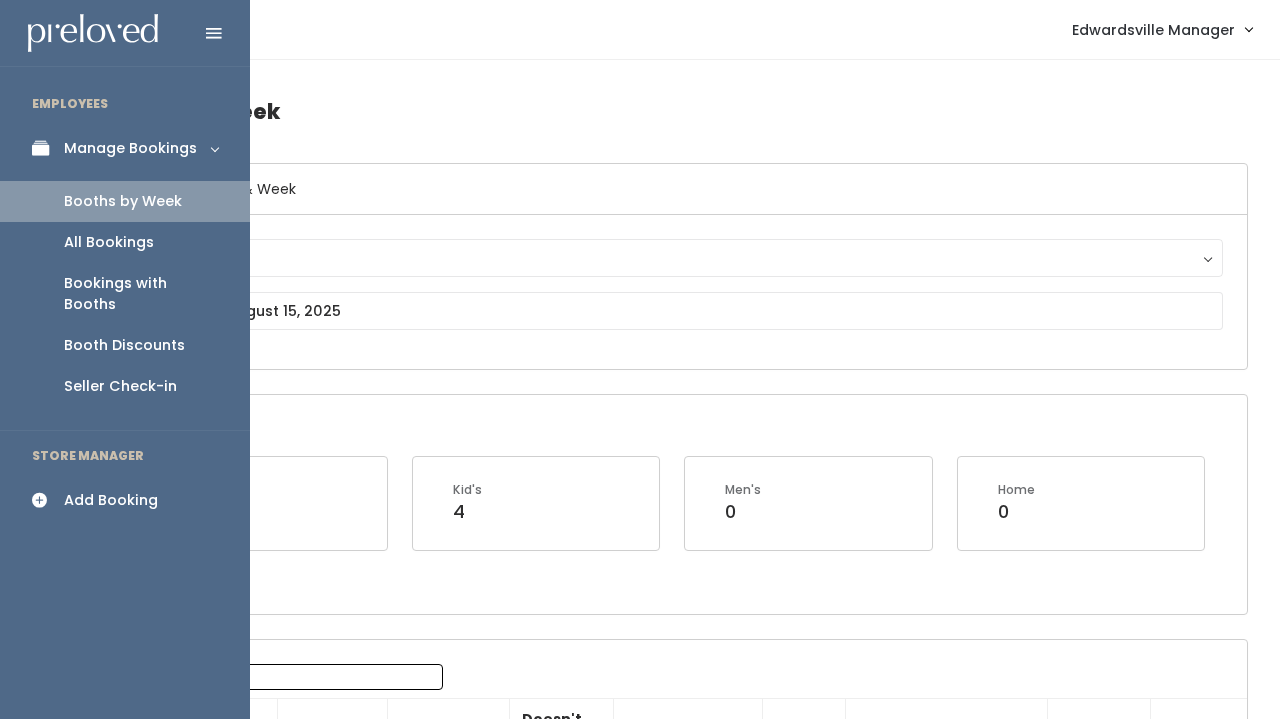 click on "Booths by Week
All Bookings
Bookings with Booths
Booth Discounts
Seller Check-in" at bounding box center (125, 294) 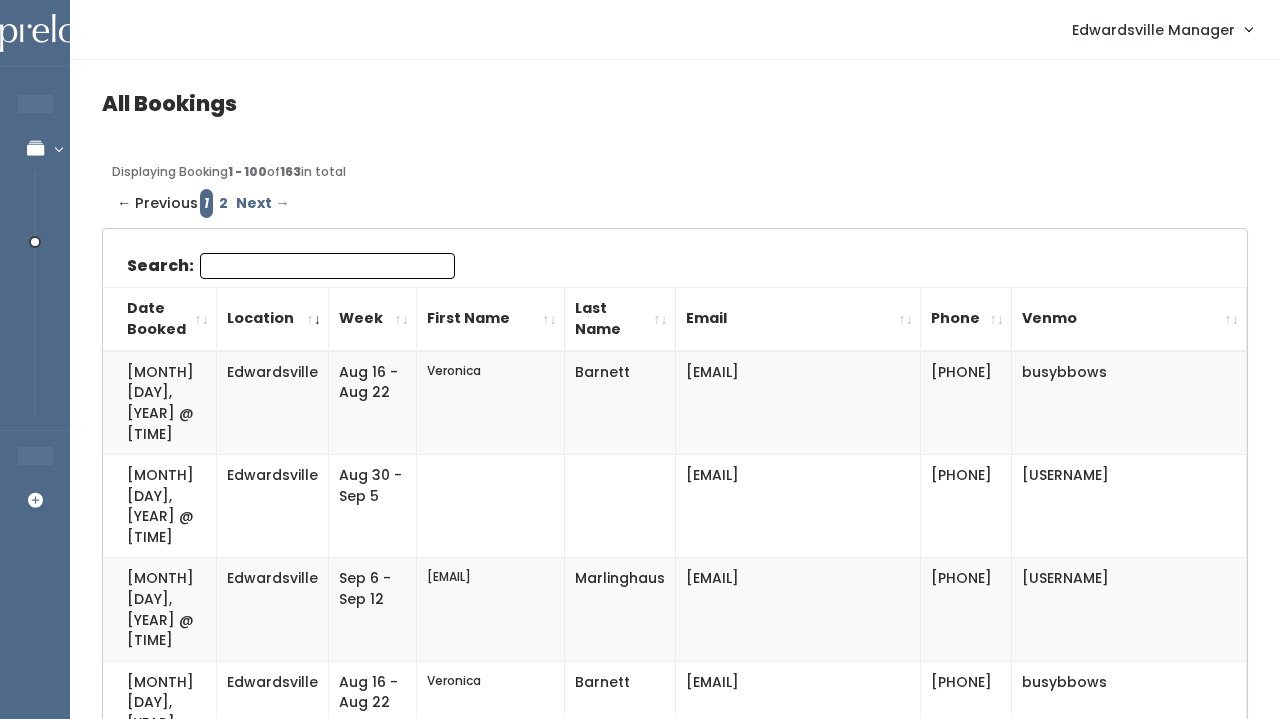 scroll, scrollTop: 0, scrollLeft: 0, axis: both 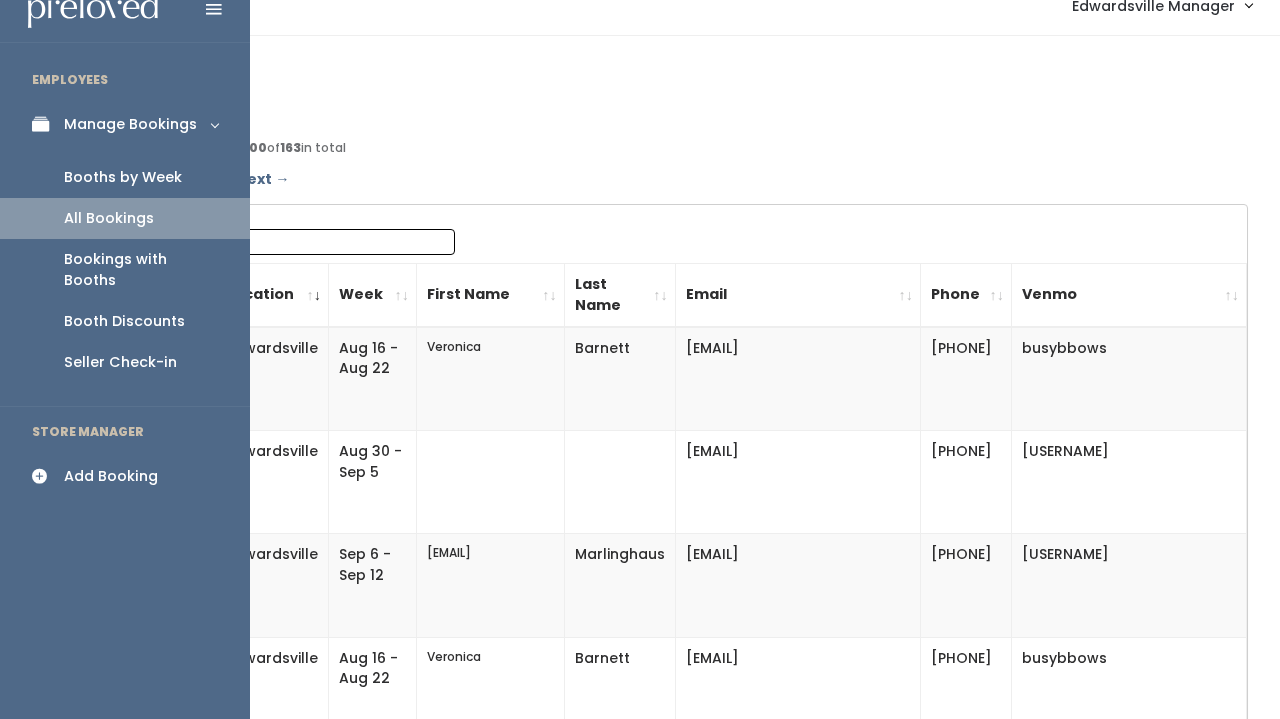 click on "Booths by Week" at bounding box center [123, 177] 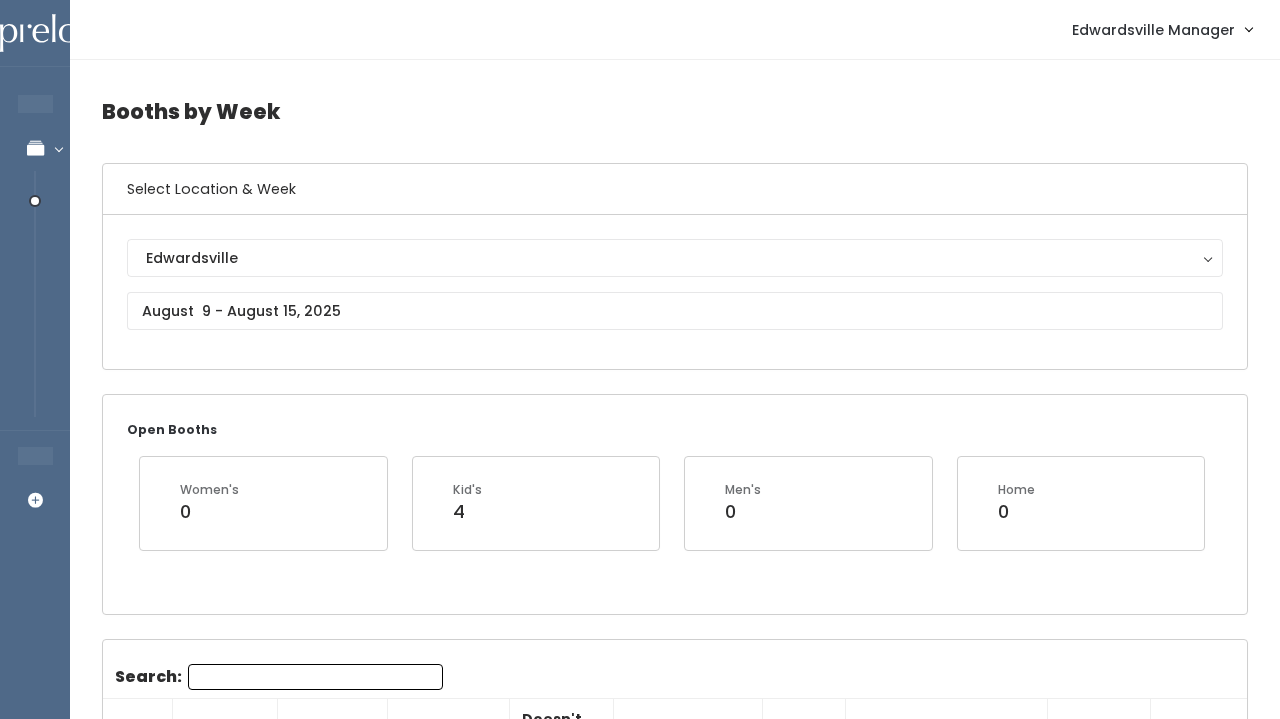scroll, scrollTop: 0, scrollLeft: 0, axis: both 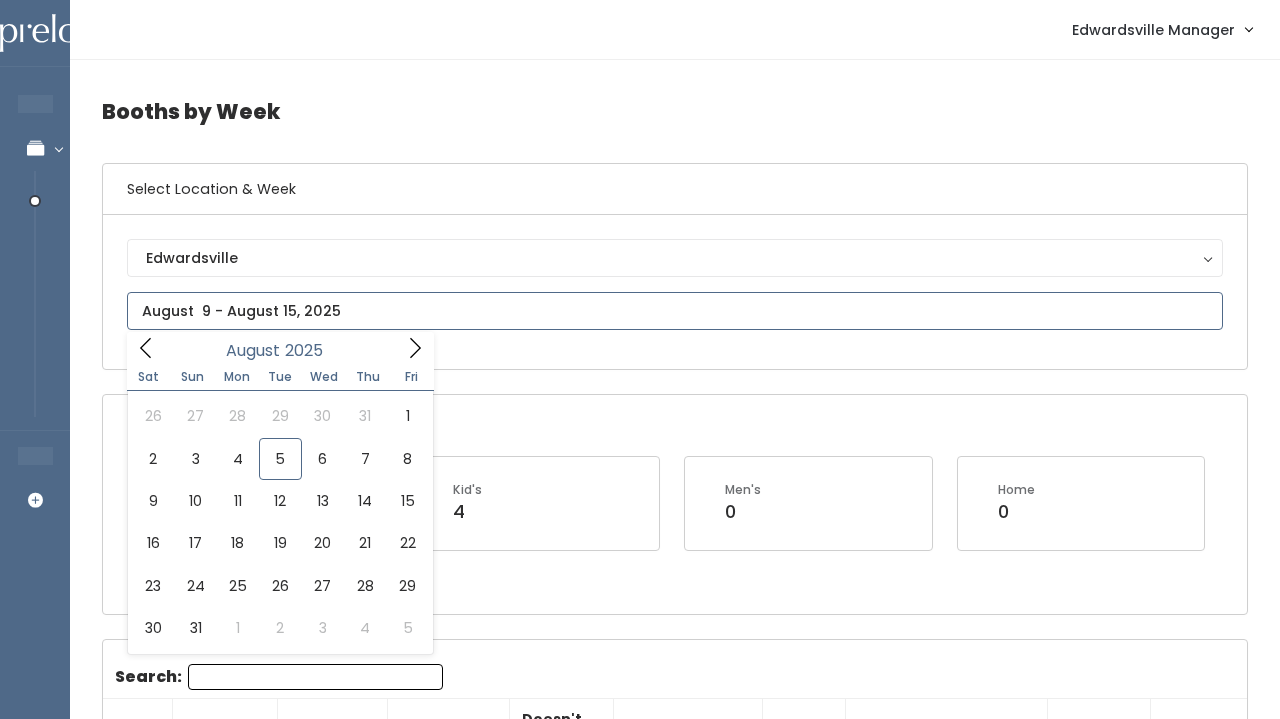 click at bounding box center (675, 311) 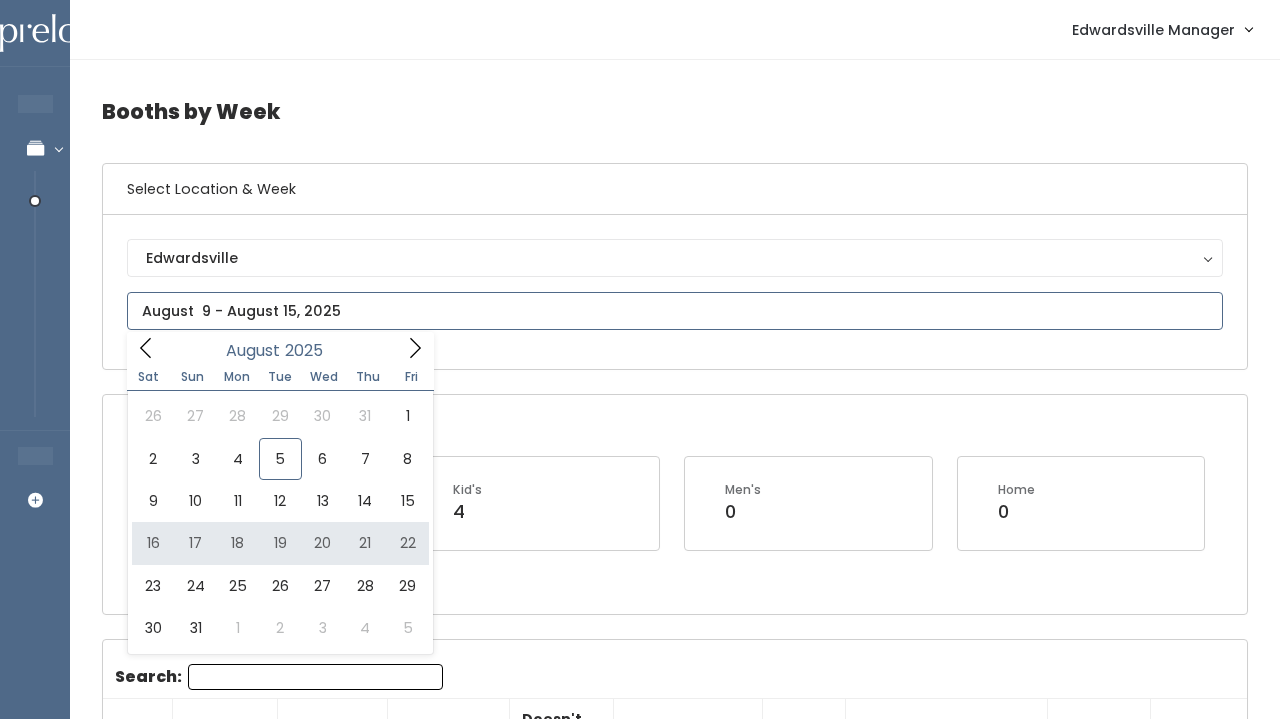 type on "August 16 to August 22" 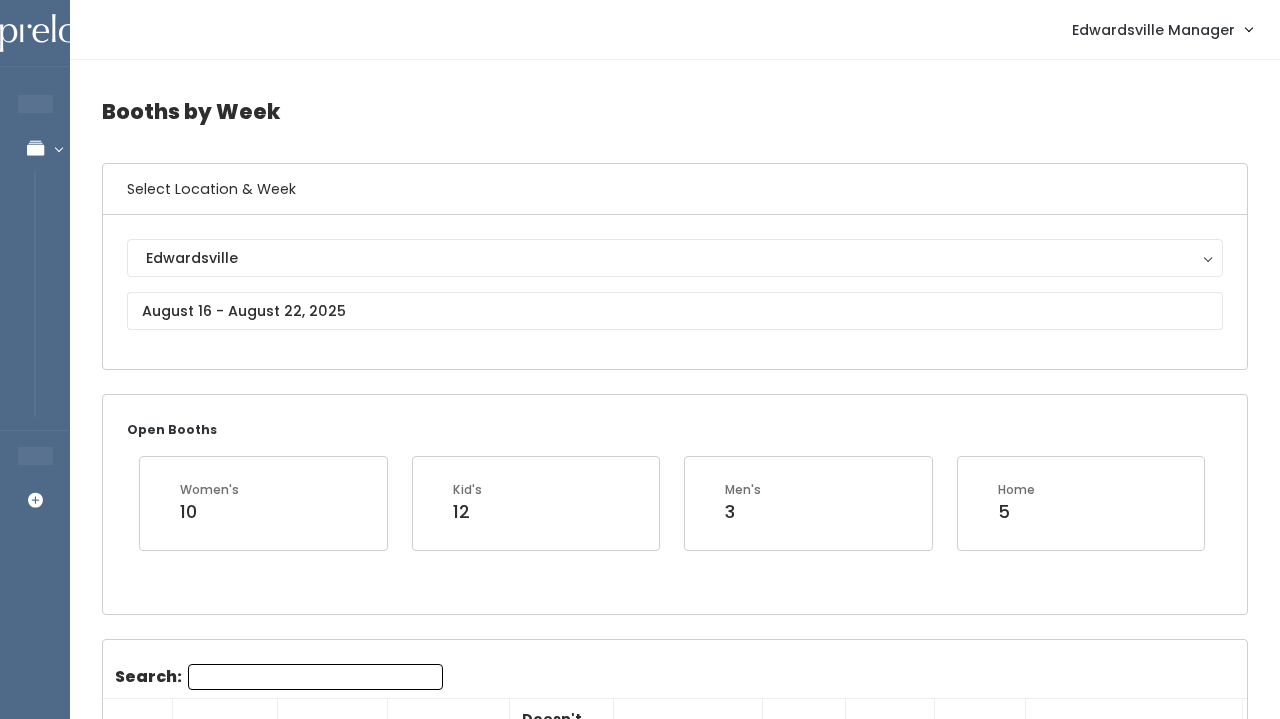 scroll, scrollTop: 0, scrollLeft: 0, axis: both 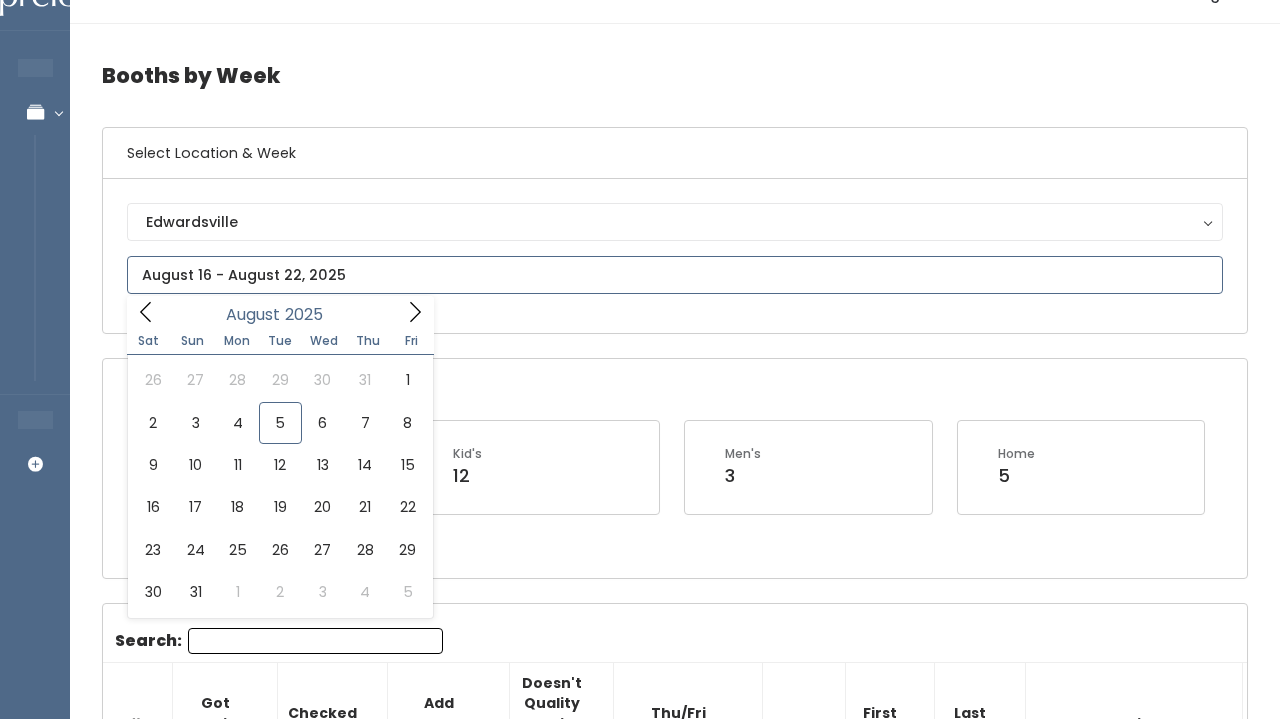 click at bounding box center (675, 275) 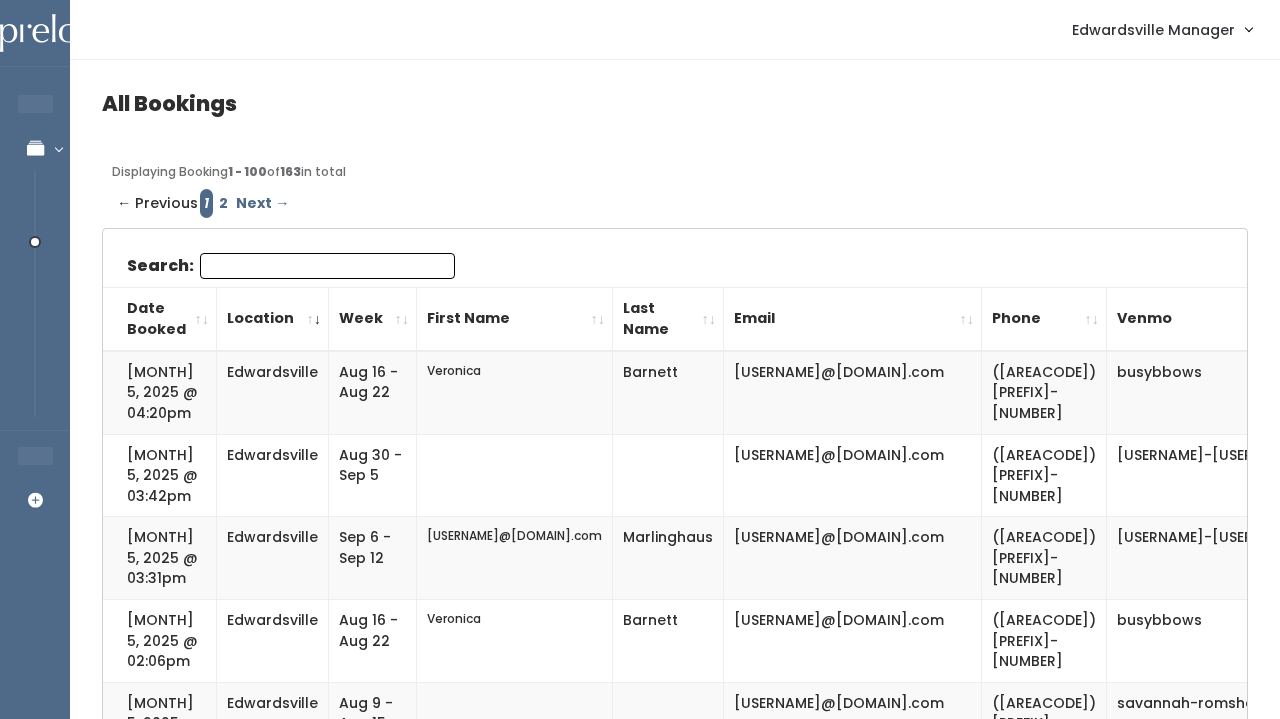 scroll, scrollTop: 0, scrollLeft: 0, axis: both 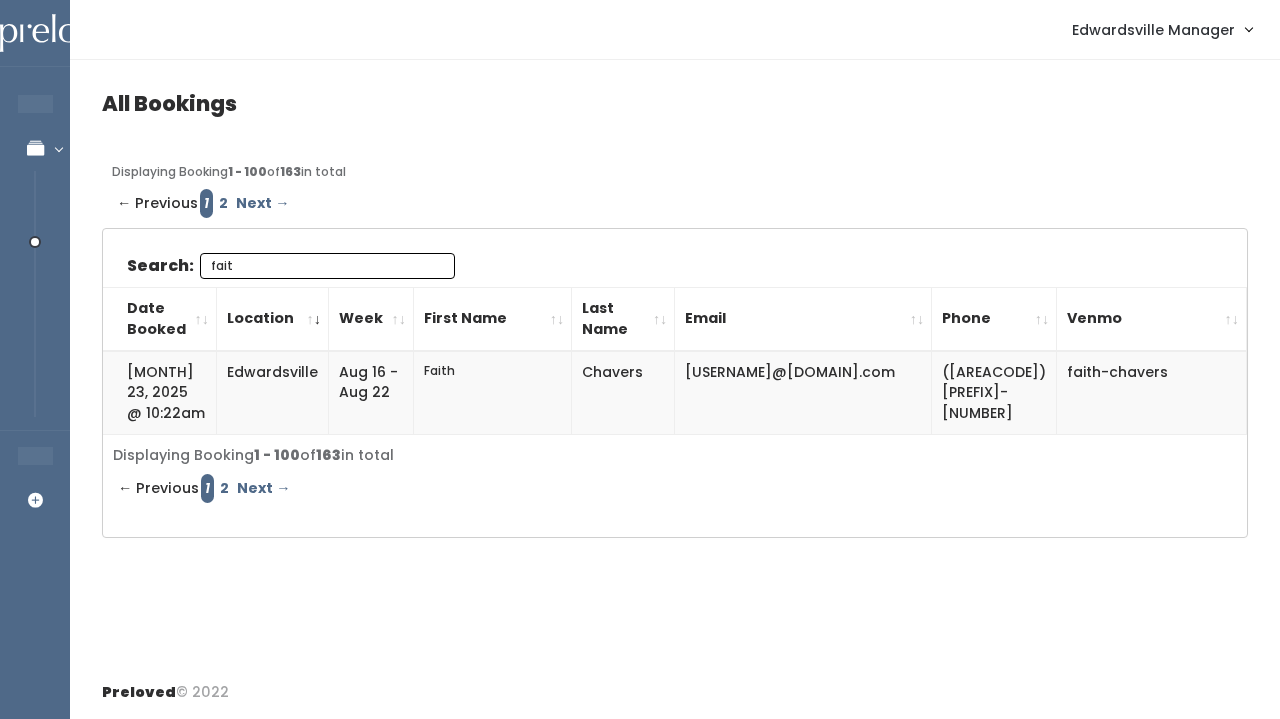 type on "faith" 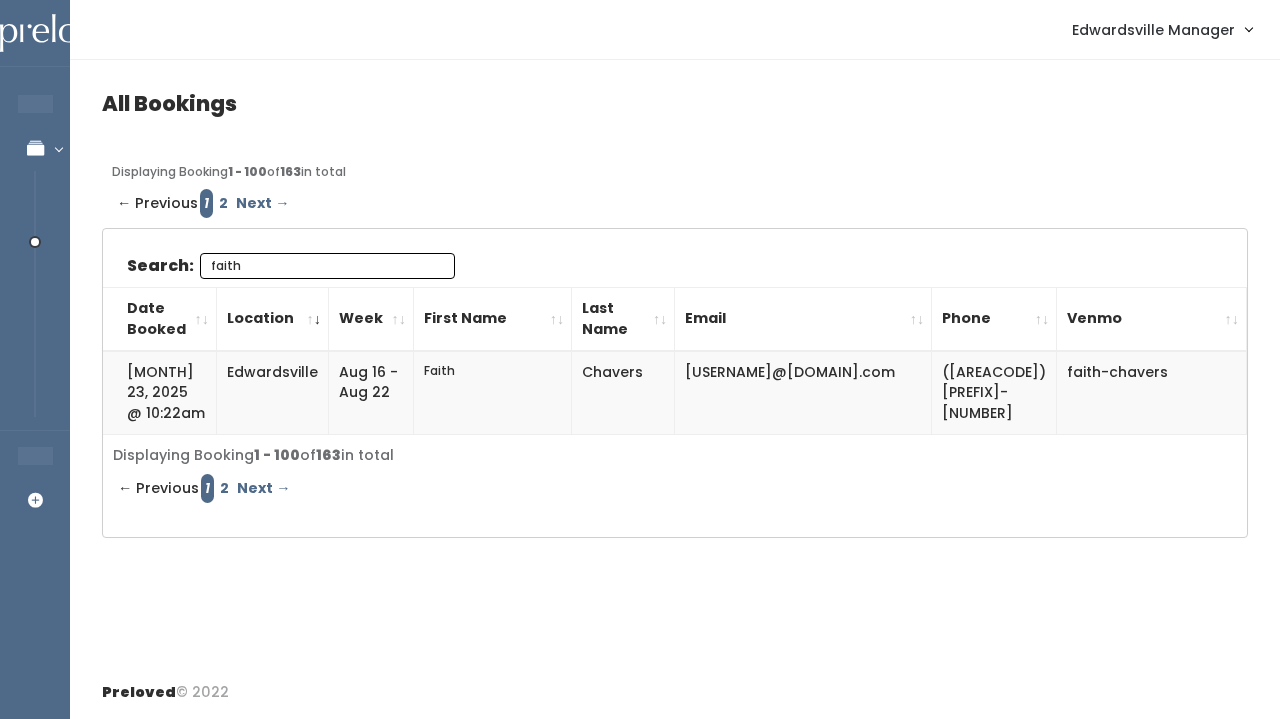 click on "faith" at bounding box center [327, 266] 